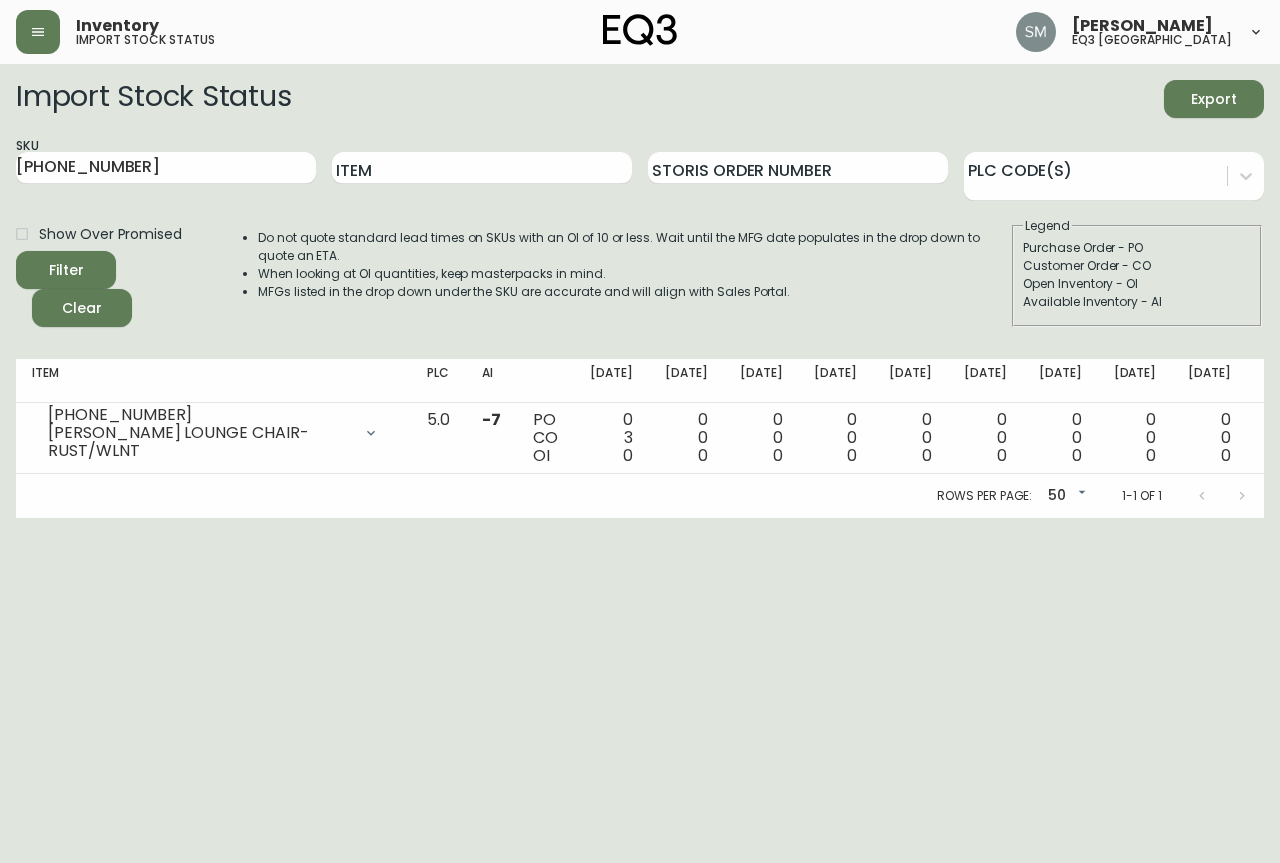 scroll, scrollTop: 0, scrollLeft: 0, axis: both 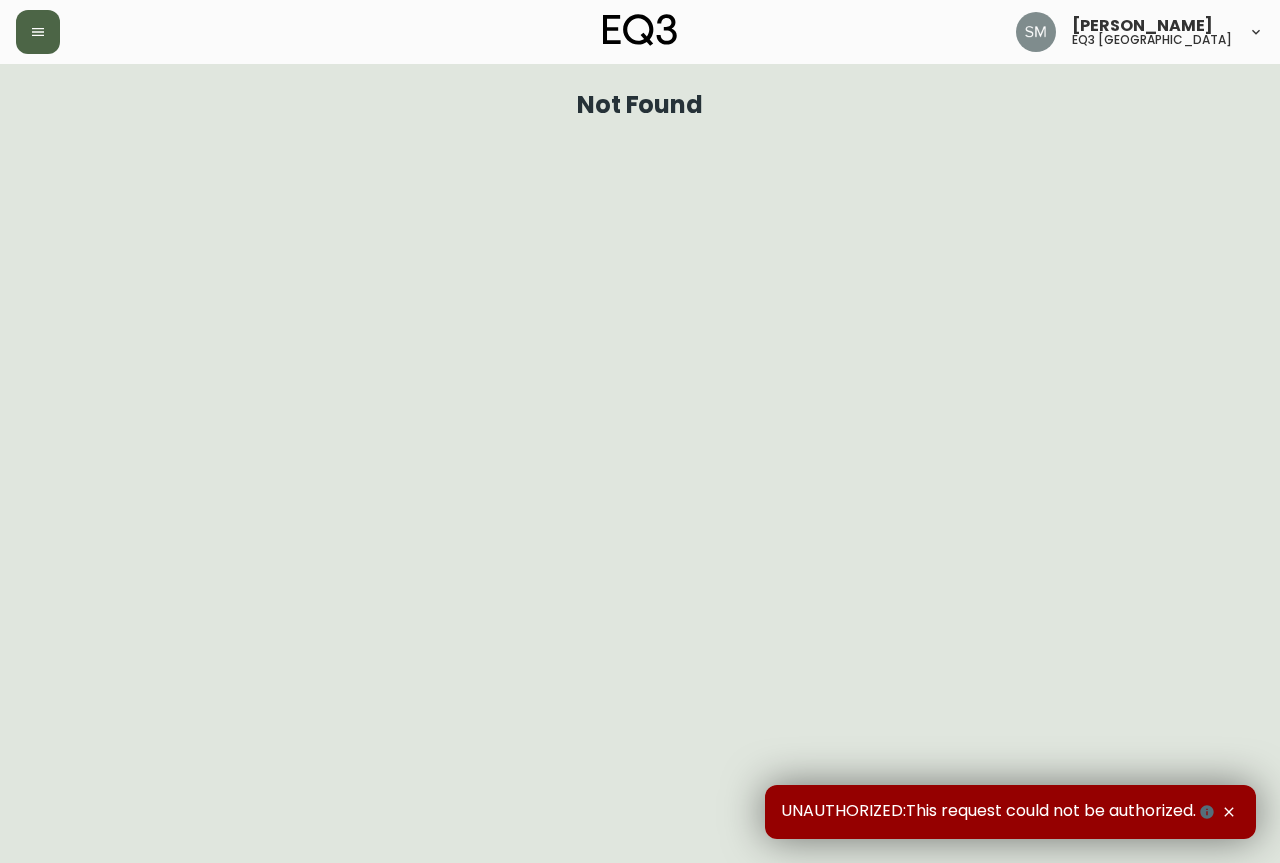 click at bounding box center [38, 32] 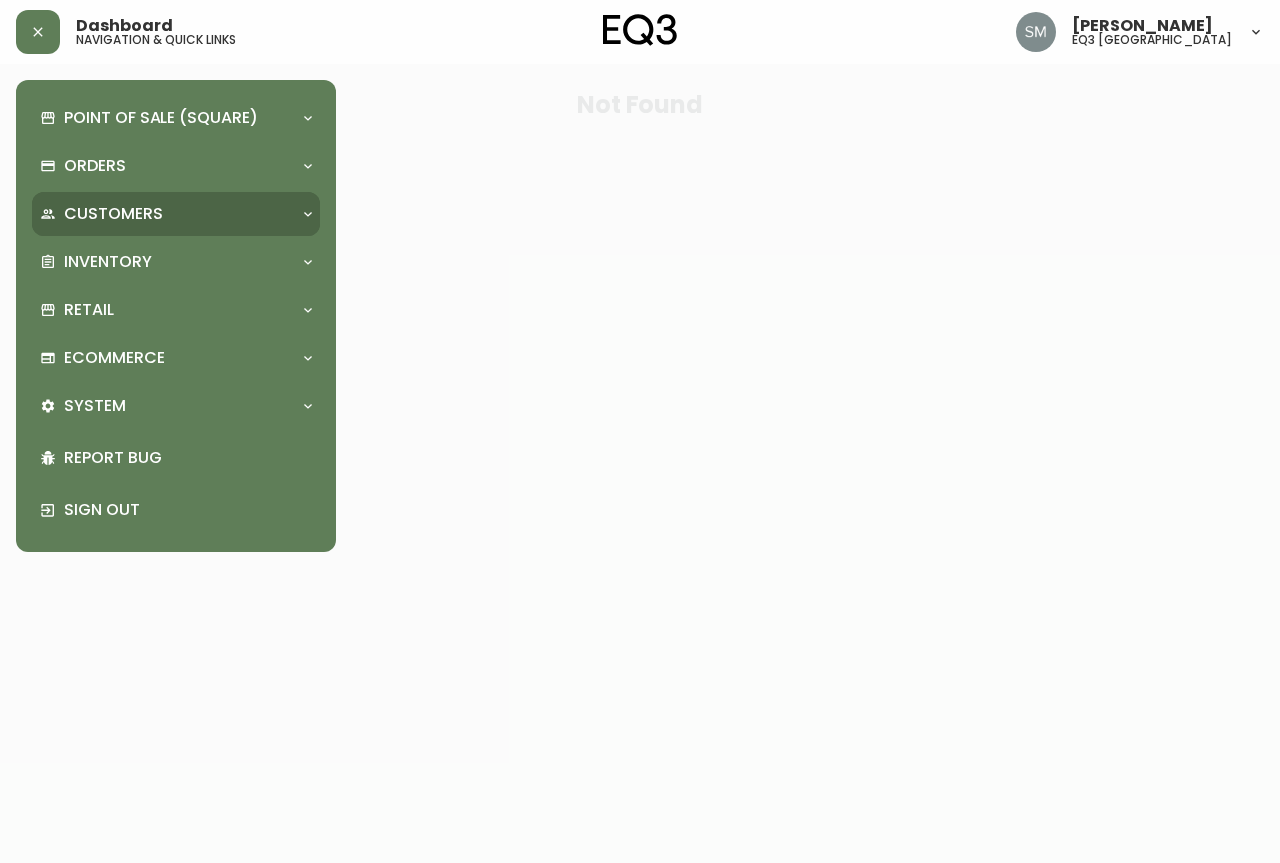 click on "Customers" at bounding box center (113, 214) 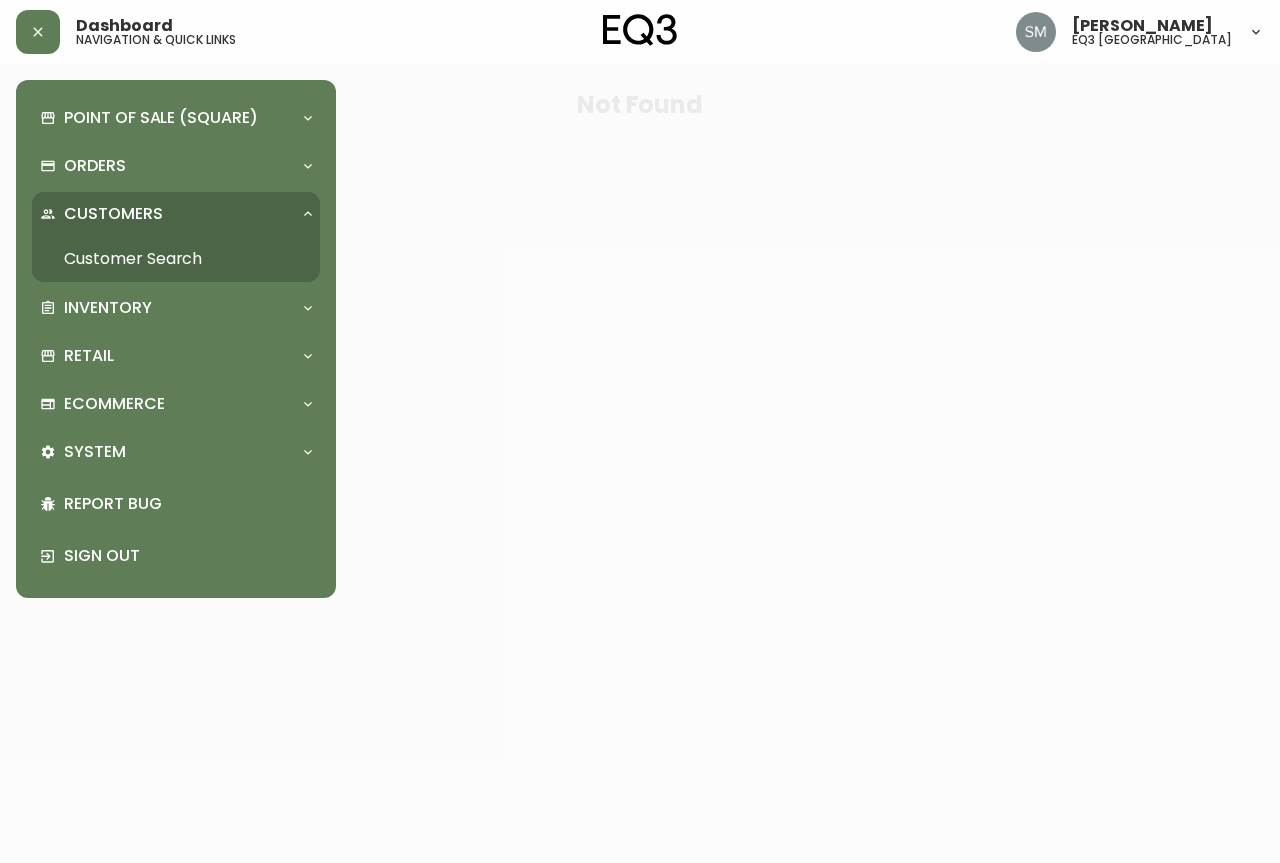 click on "Customer Search" at bounding box center [176, 259] 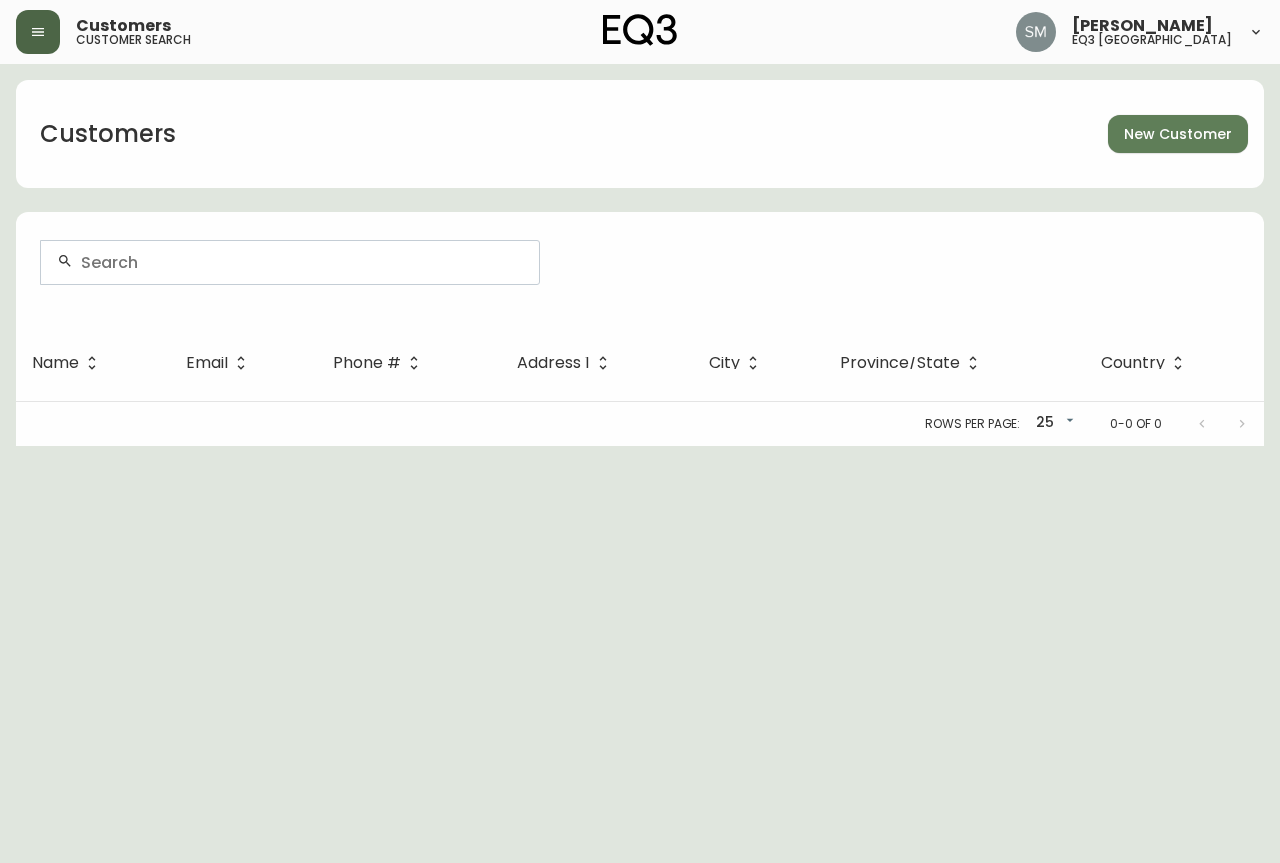 click 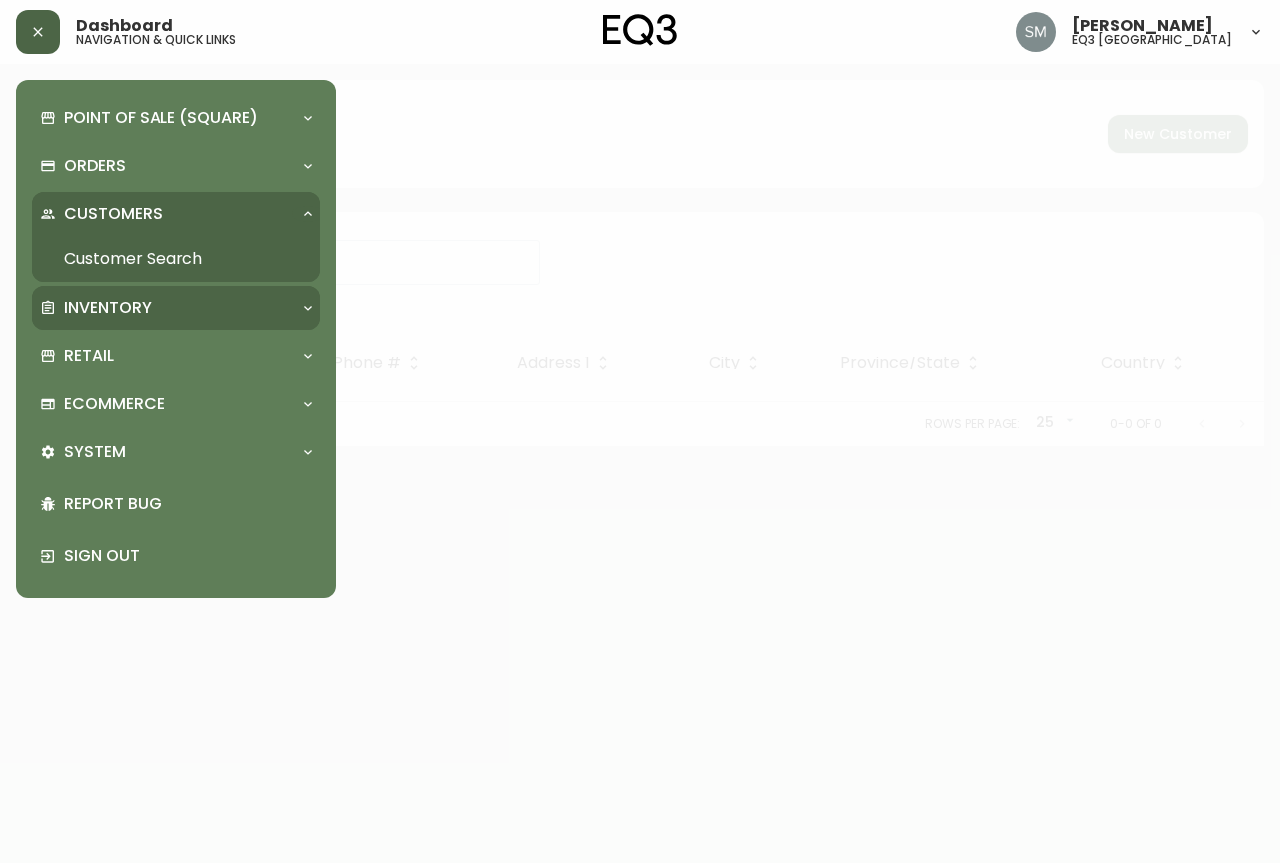 click on "Inventory" at bounding box center [176, 308] 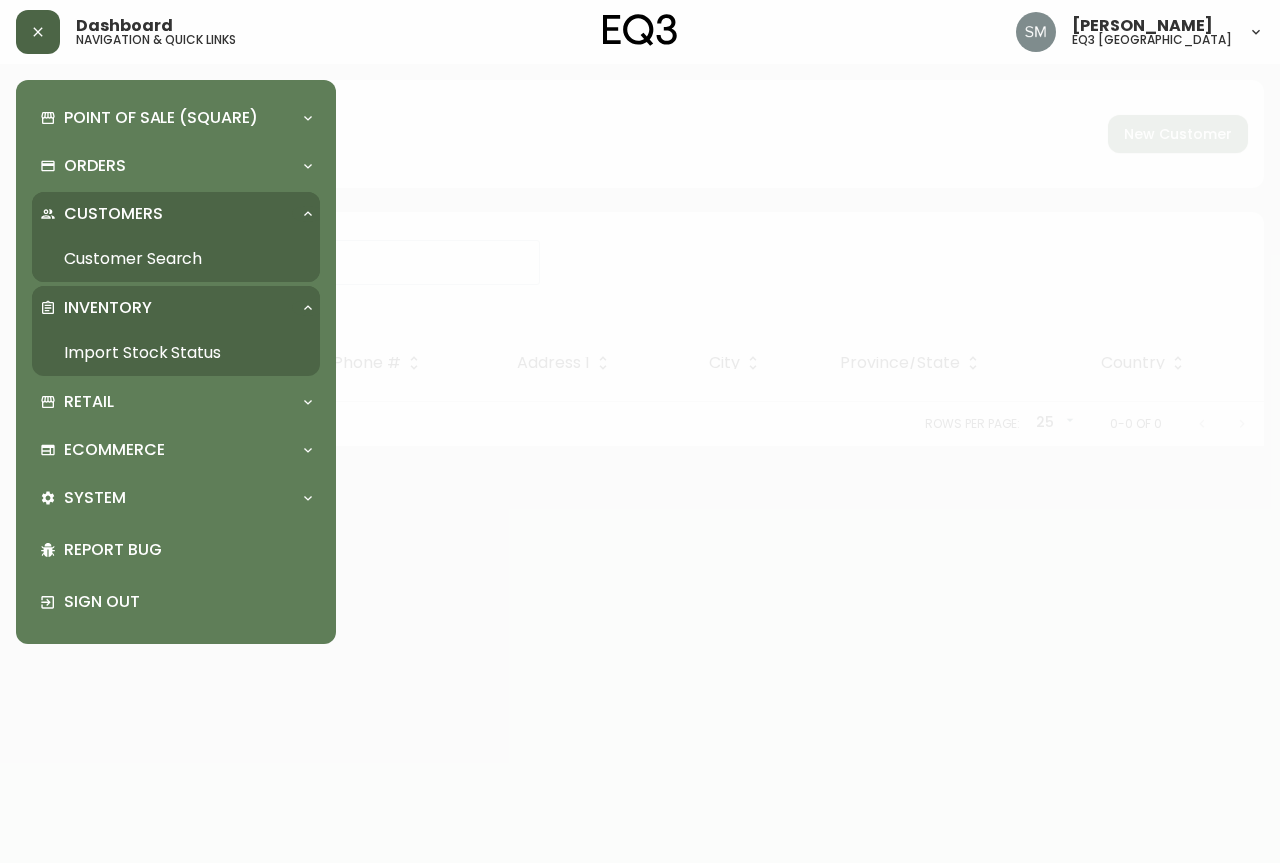 click on "Import Stock Status" at bounding box center [176, 353] 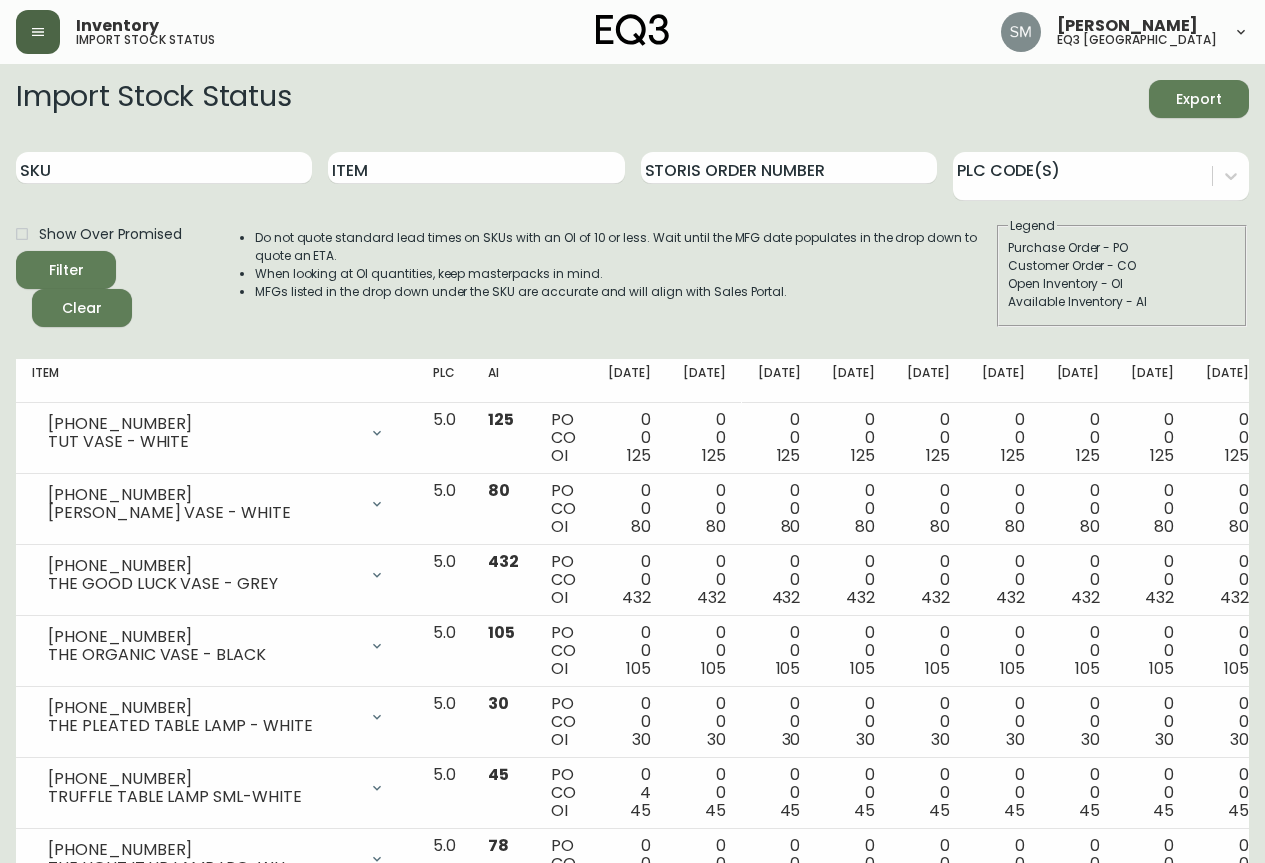 click 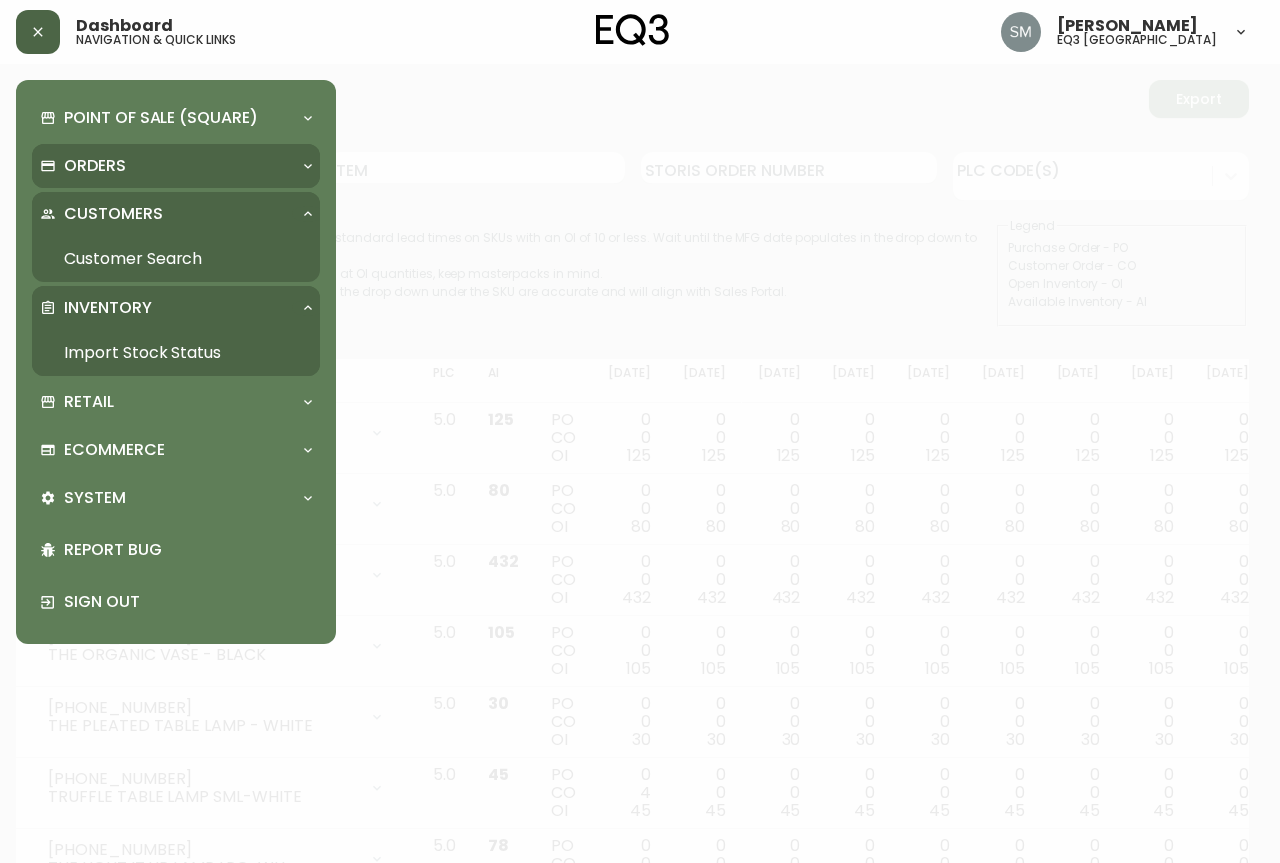click on "Orders" at bounding box center [166, 166] 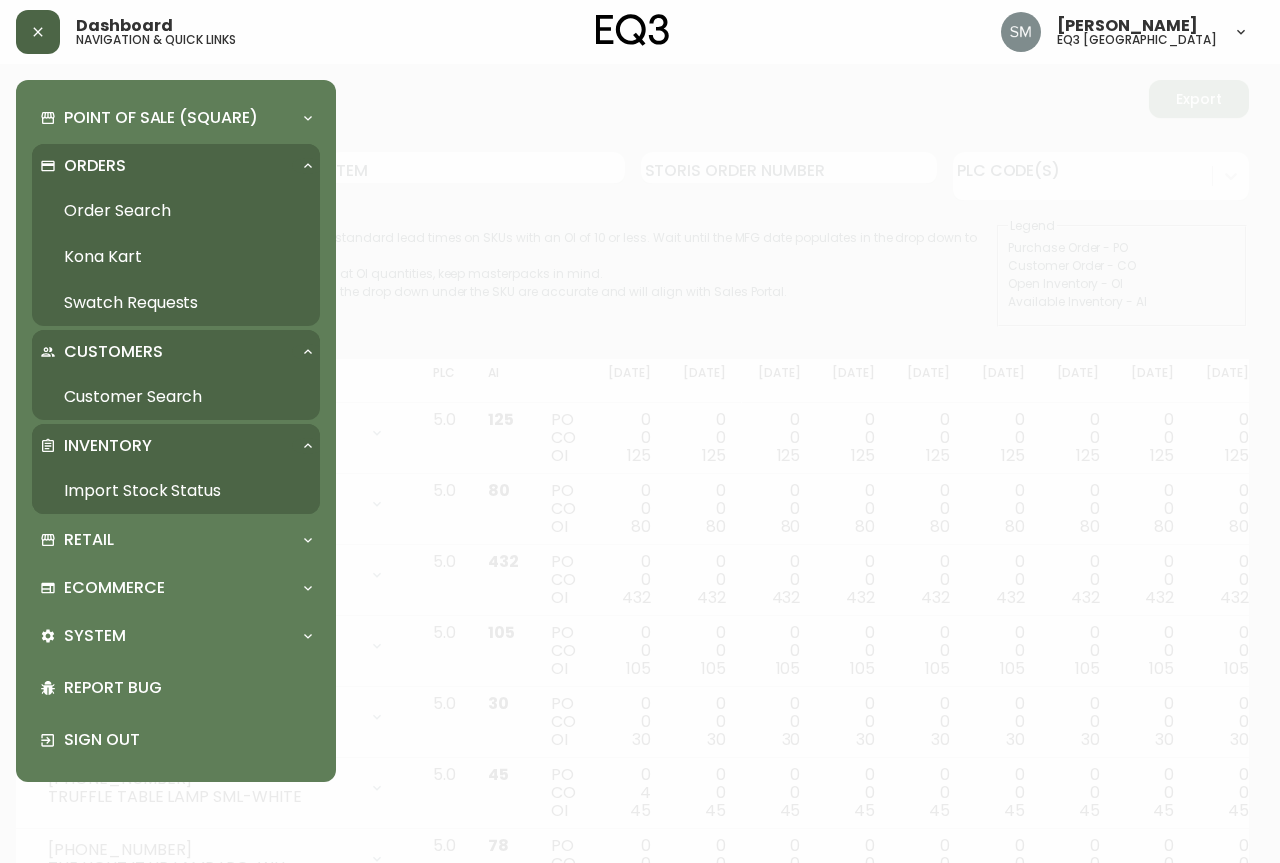 click on "Order Search" at bounding box center [176, 211] 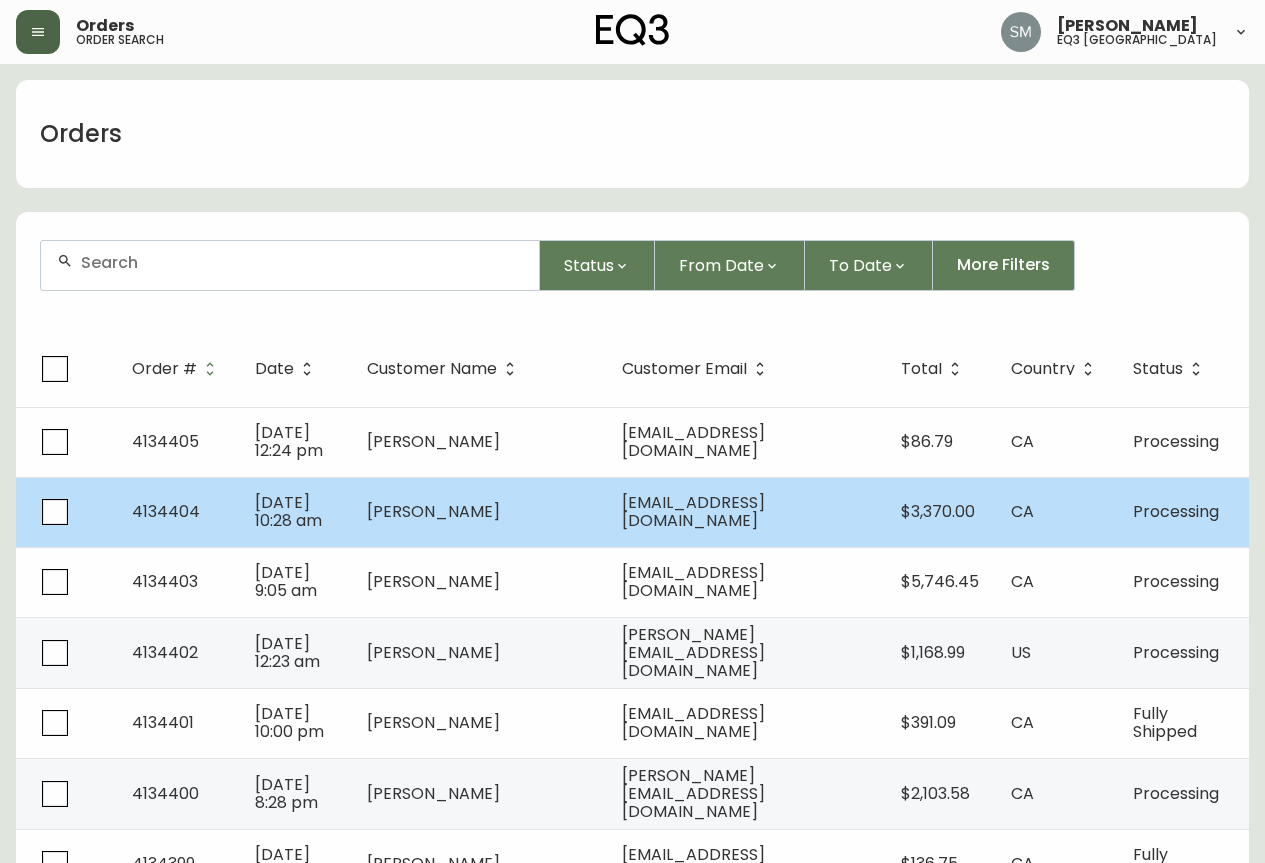 click on "[PERSON_NAME]" at bounding box center (478, 512) 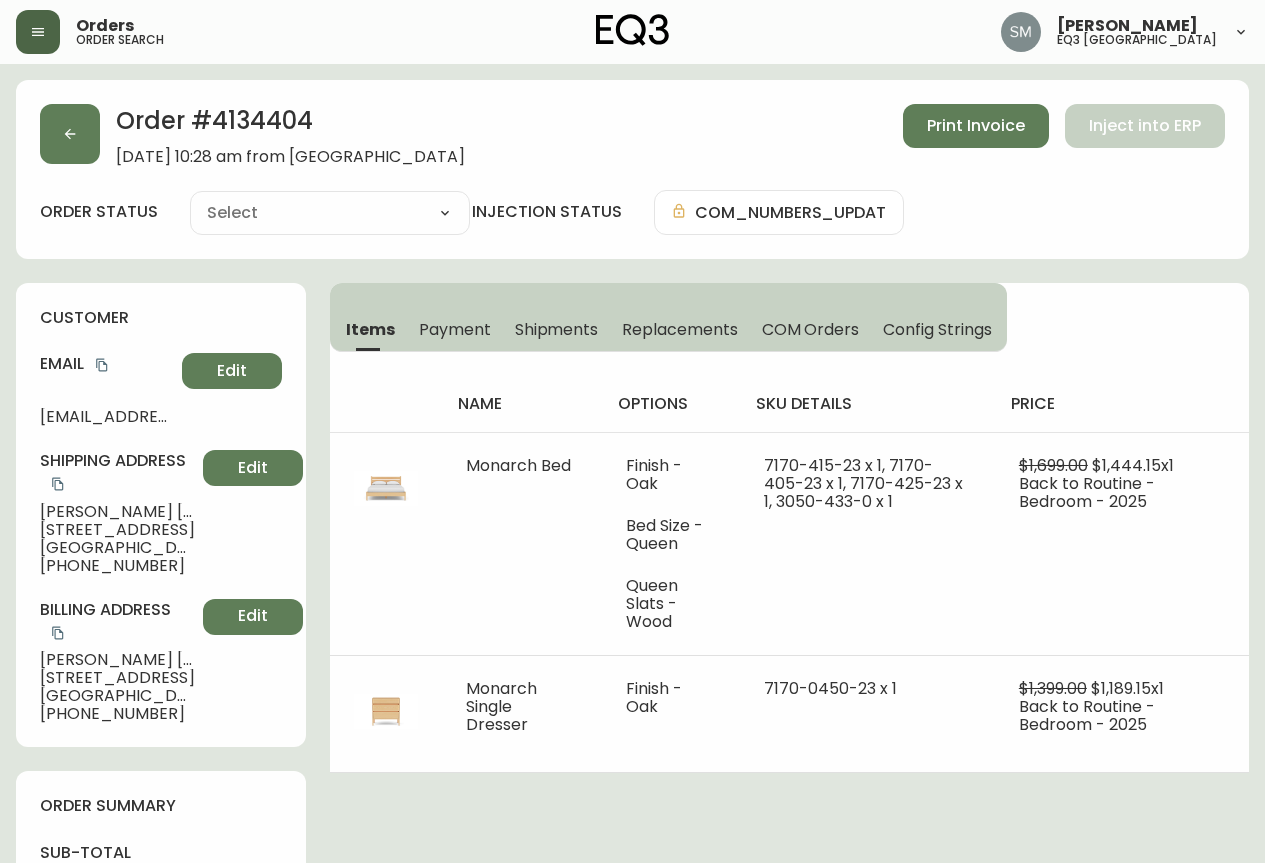 type on "Processing" 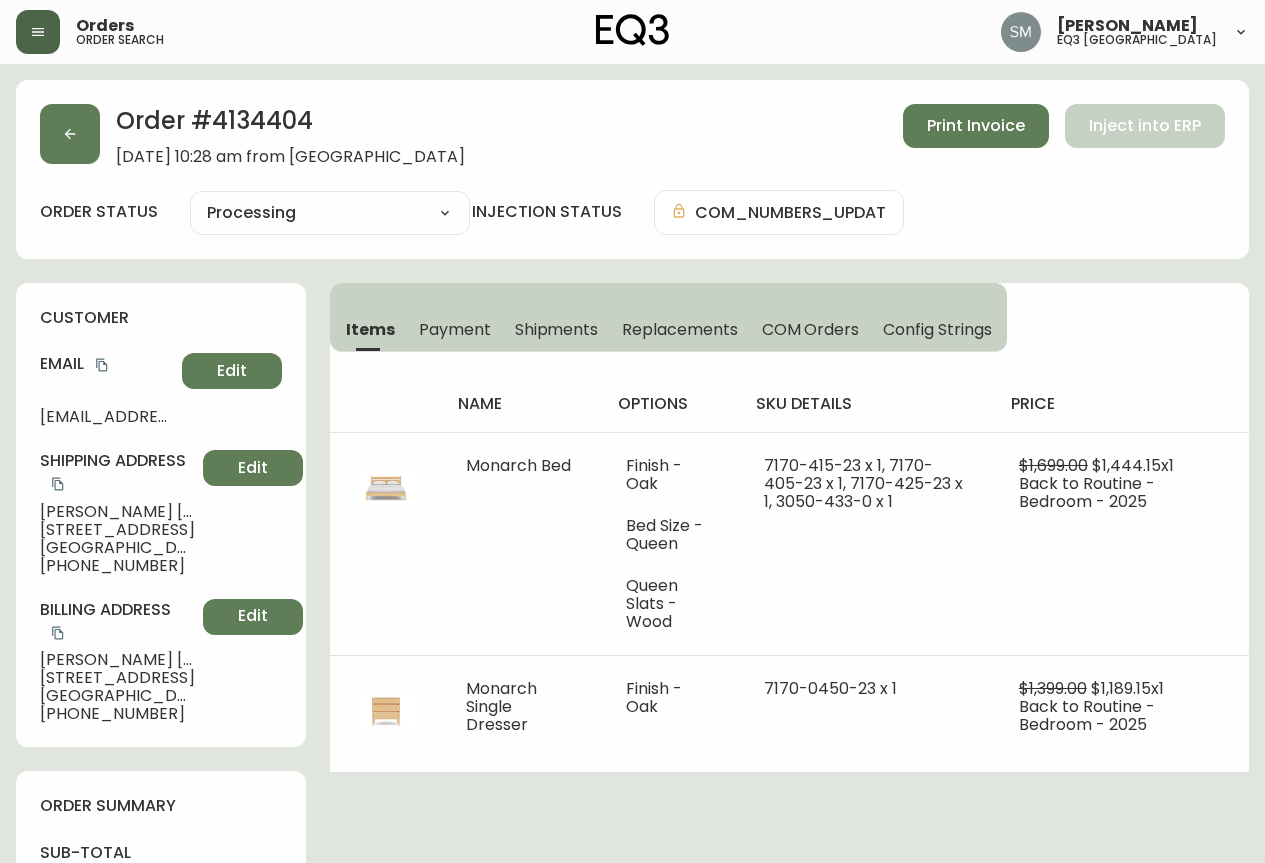 select on "PROCESSING" 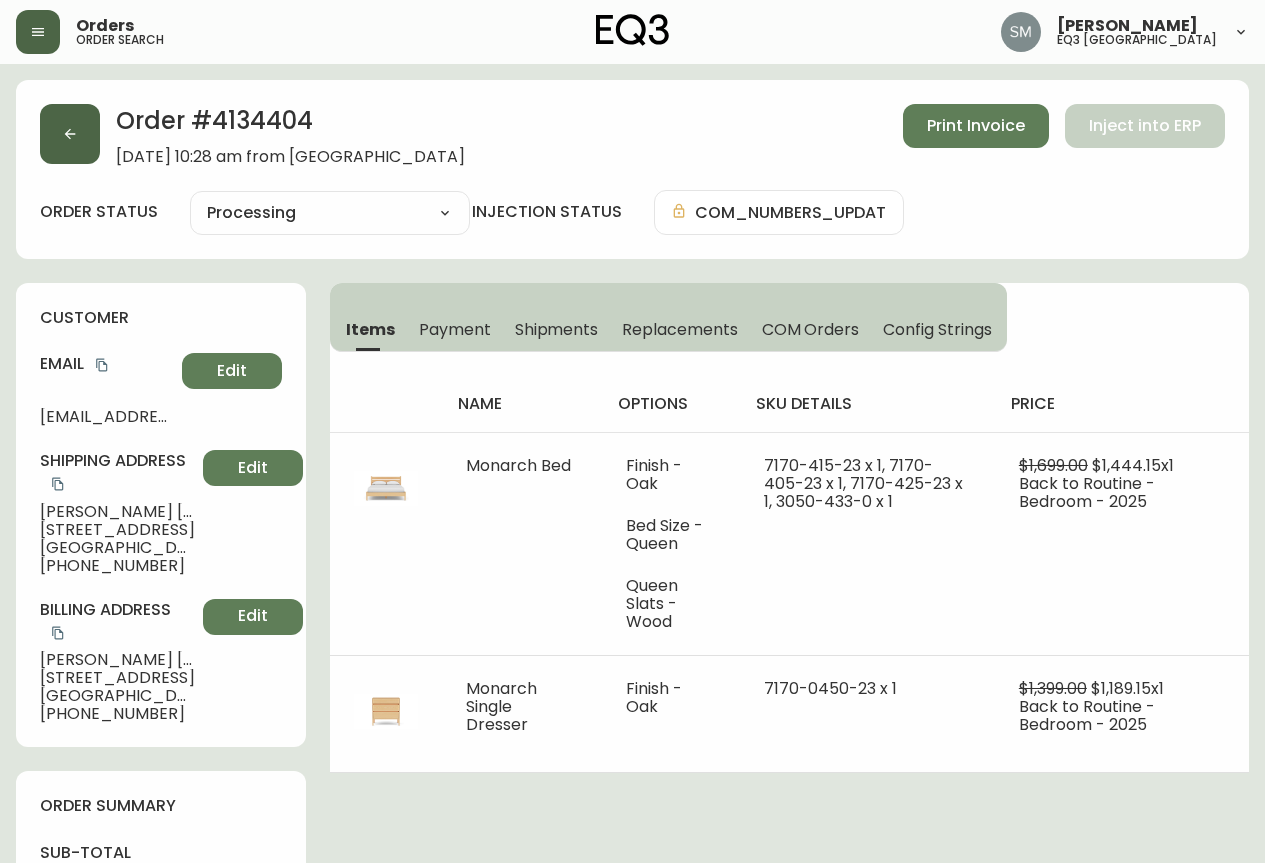 click at bounding box center [70, 134] 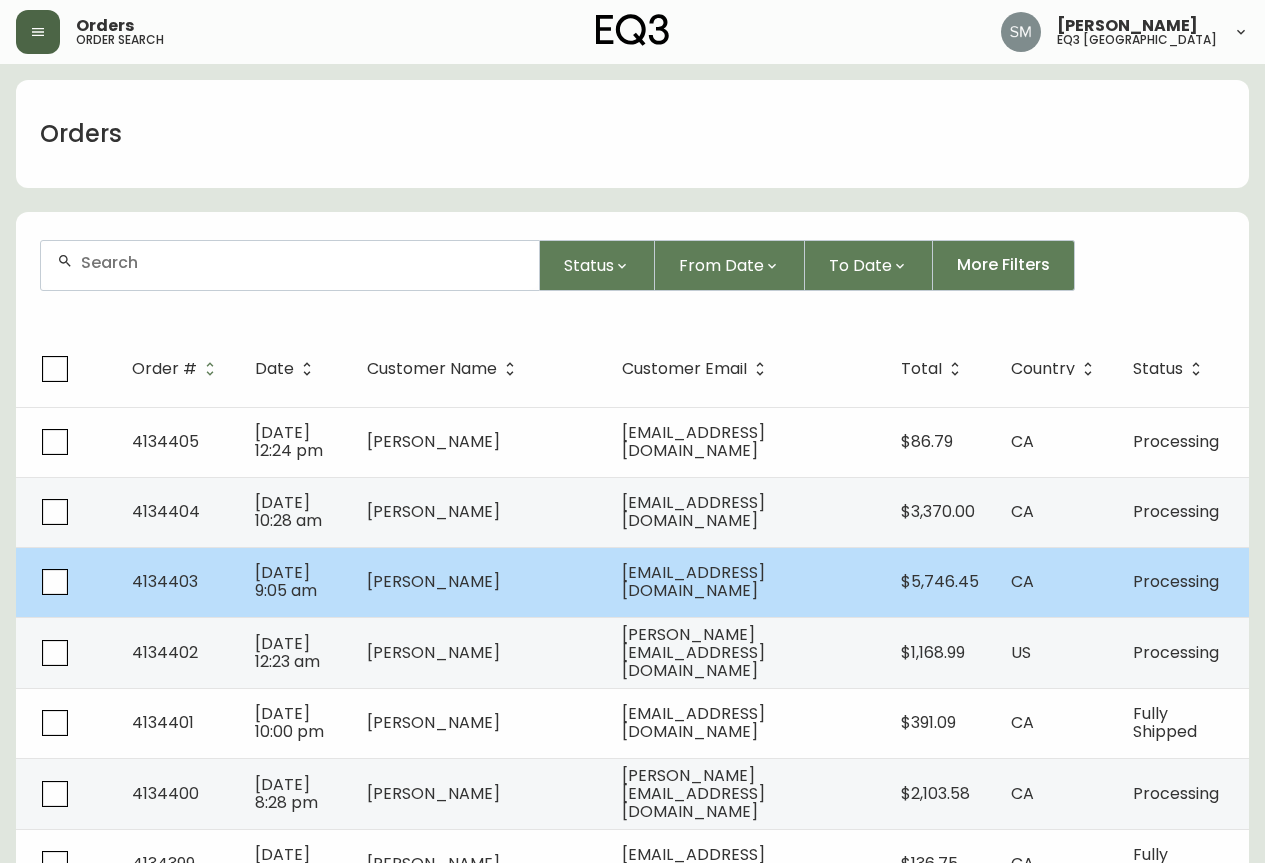 click on "[PERSON_NAME]" at bounding box center [433, 581] 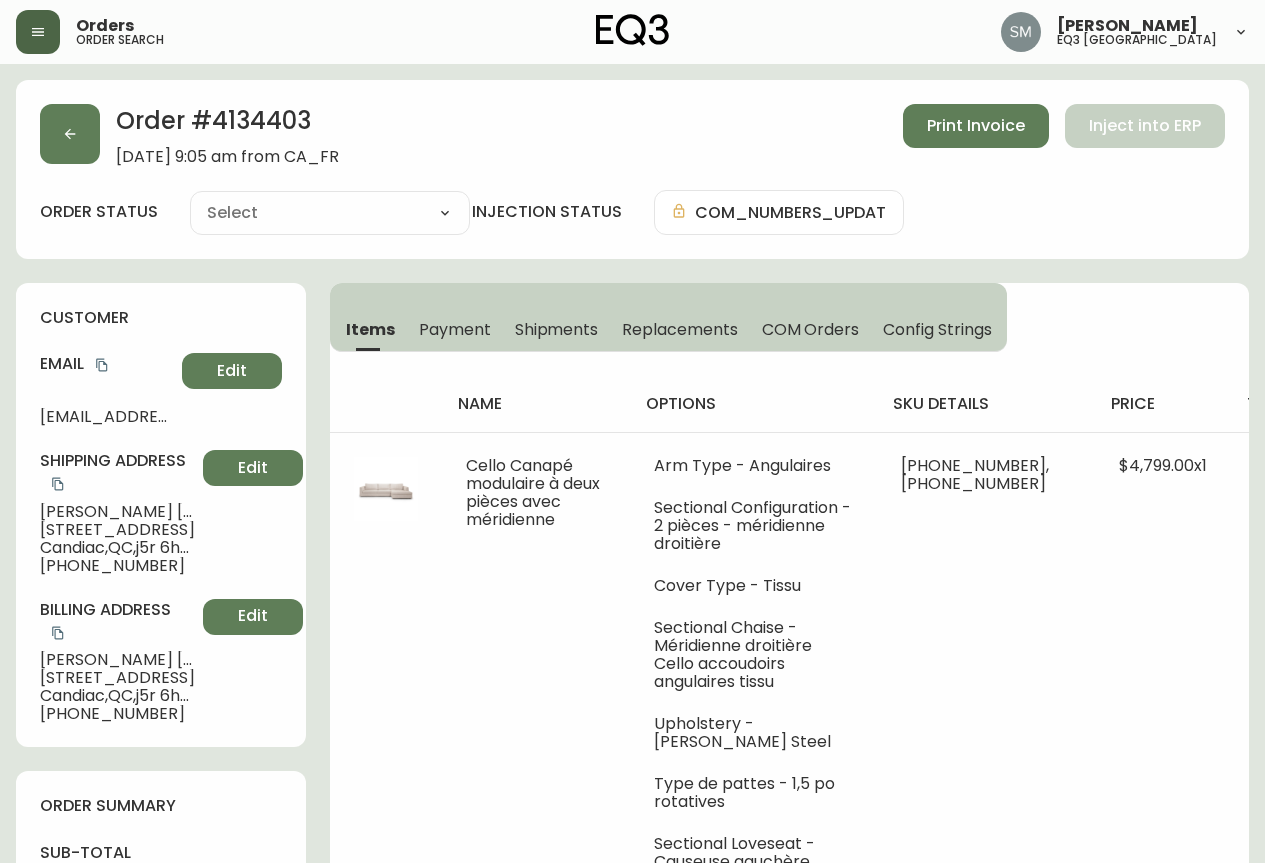 type on "Processing" 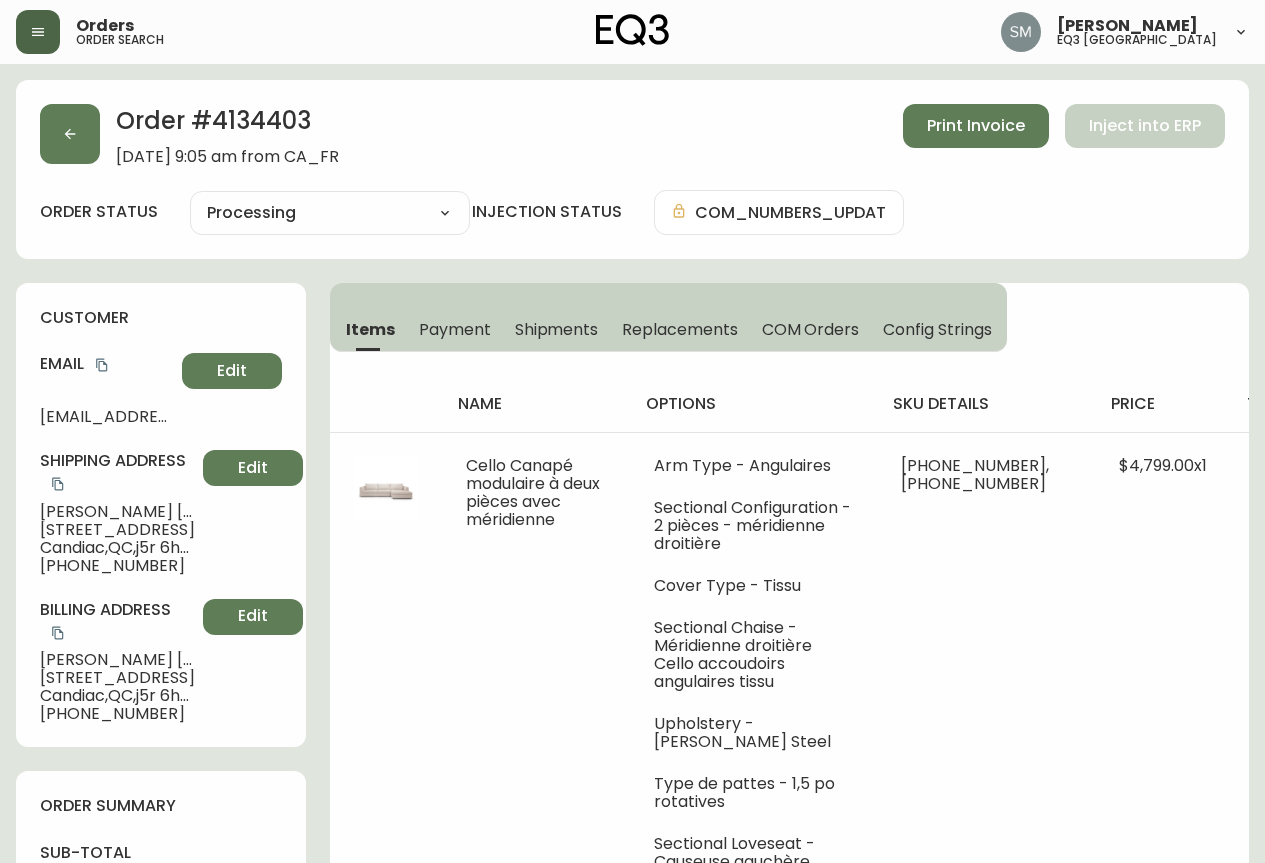 select on "PROCESSING" 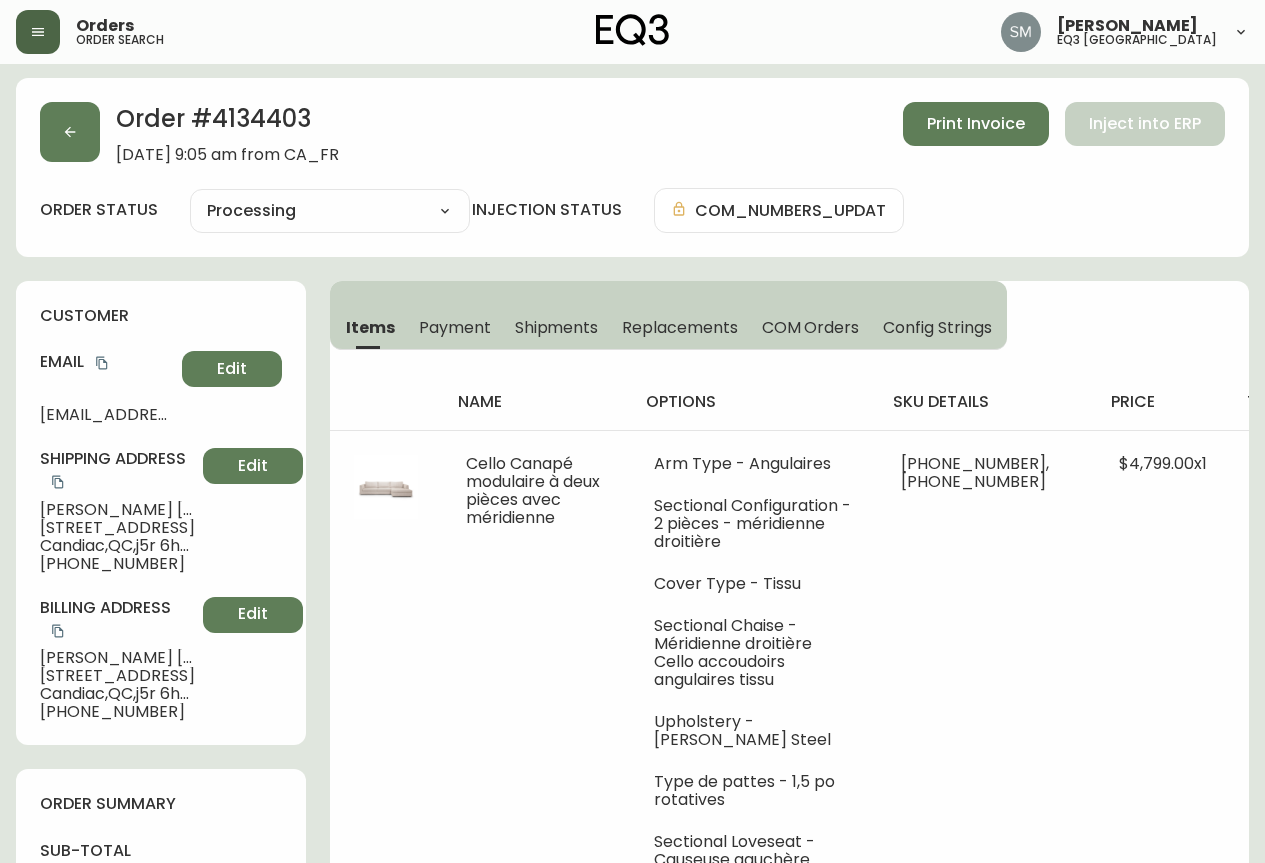 scroll, scrollTop: 0, scrollLeft: 0, axis: both 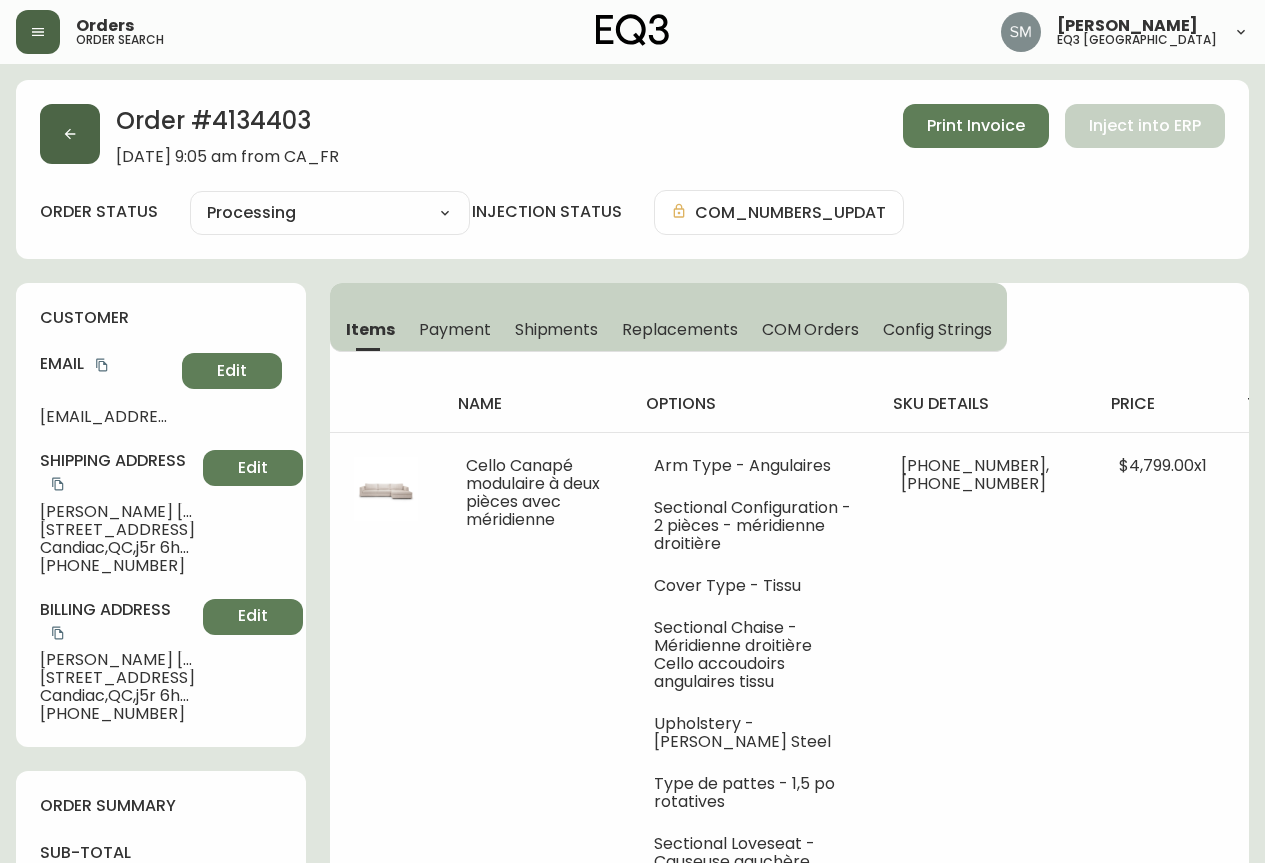 click at bounding box center (70, 134) 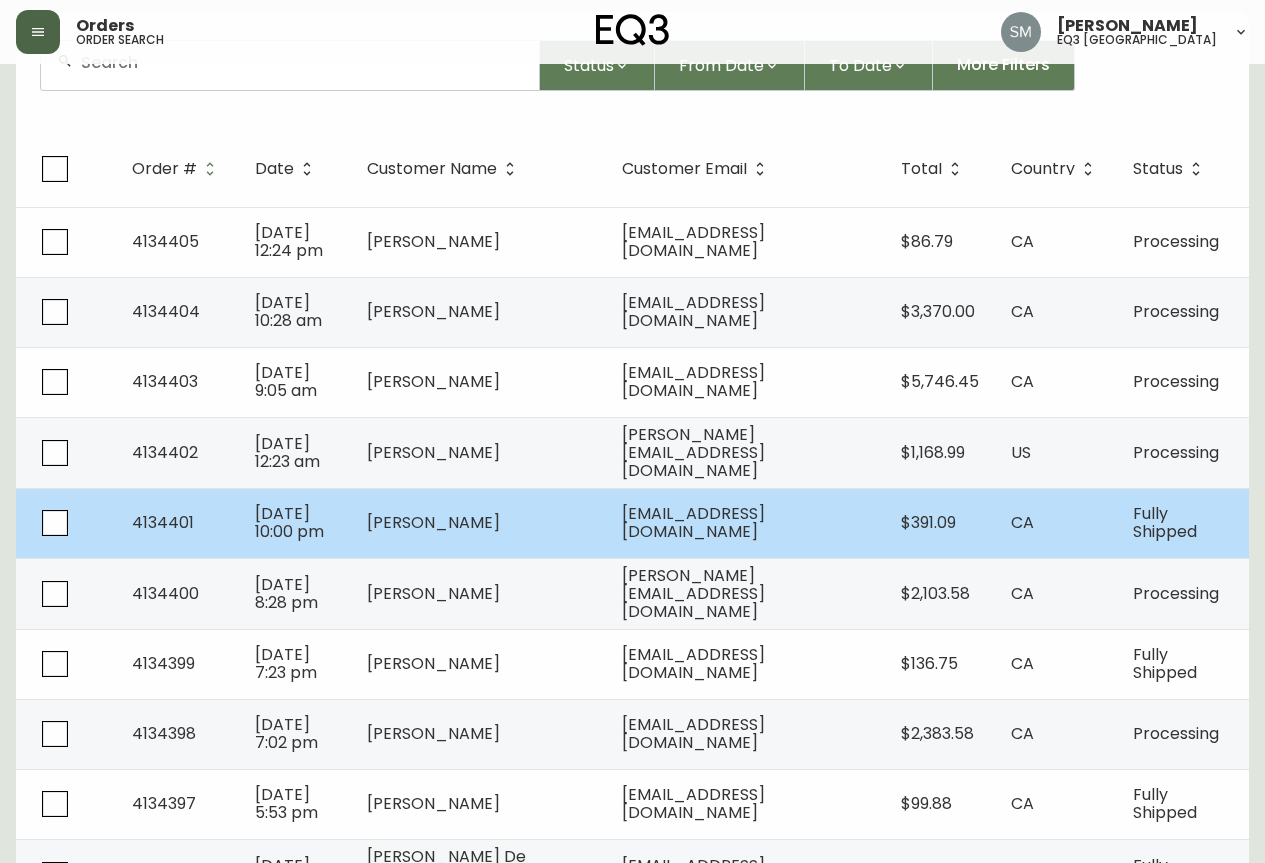 scroll, scrollTop: 300, scrollLeft: 0, axis: vertical 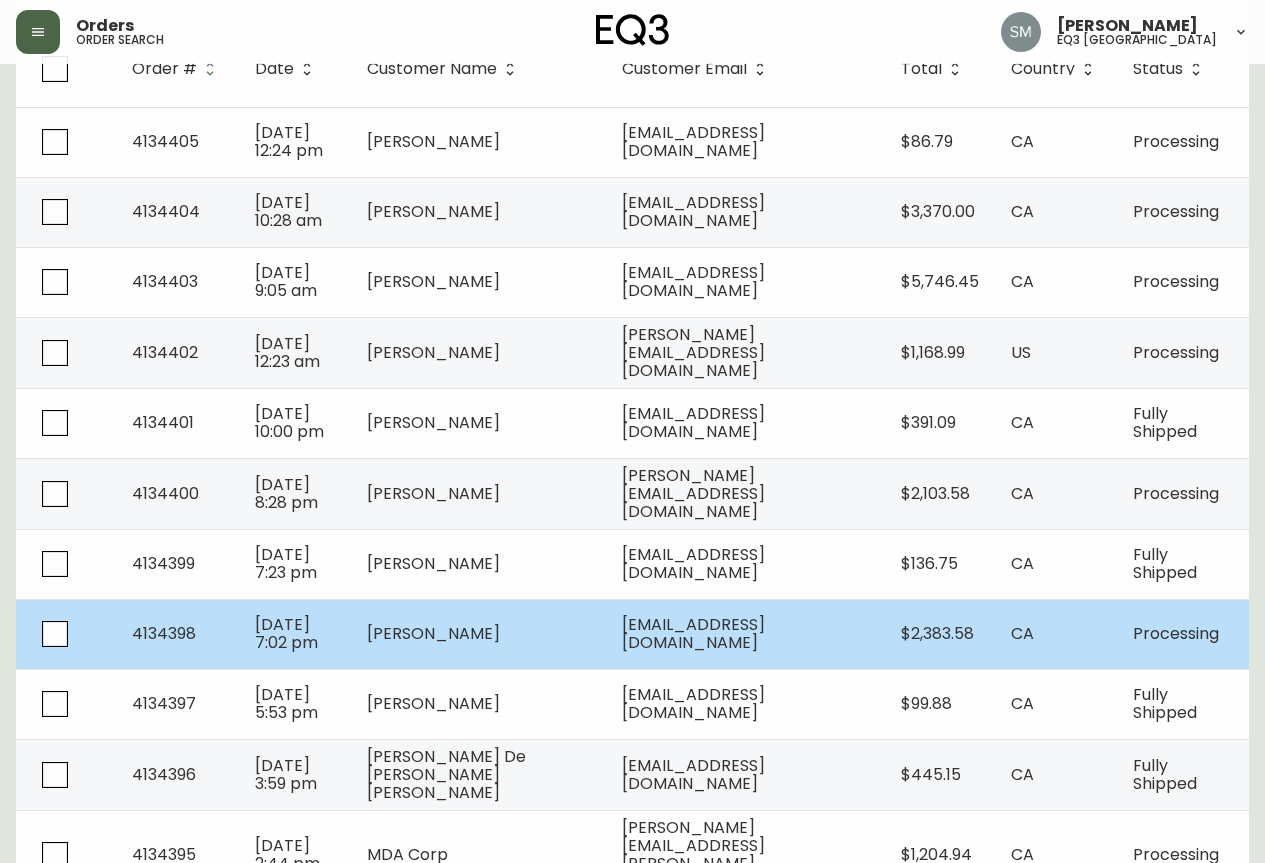 click on "[EMAIL_ADDRESS][DOMAIN_NAME]" at bounding box center [693, 633] 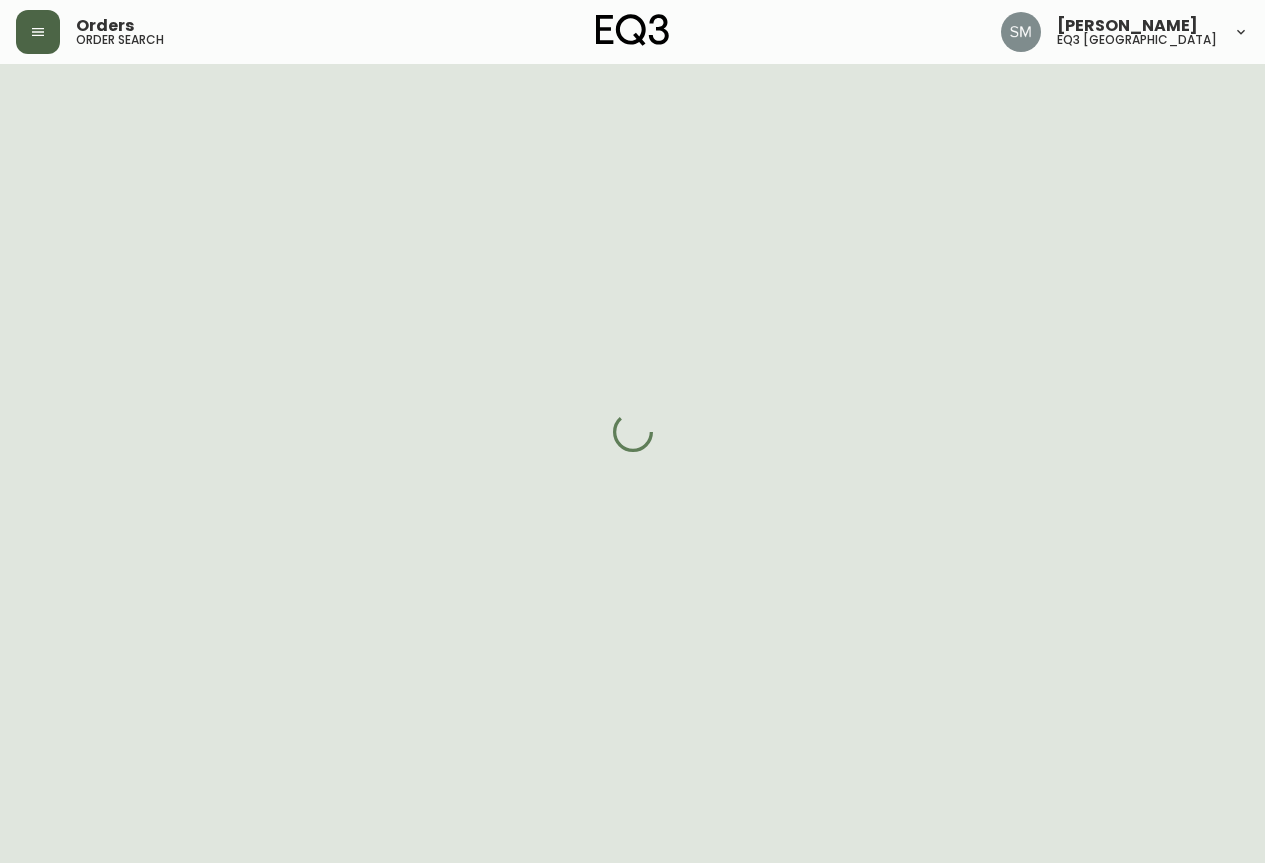 scroll, scrollTop: 300, scrollLeft: 0, axis: vertical 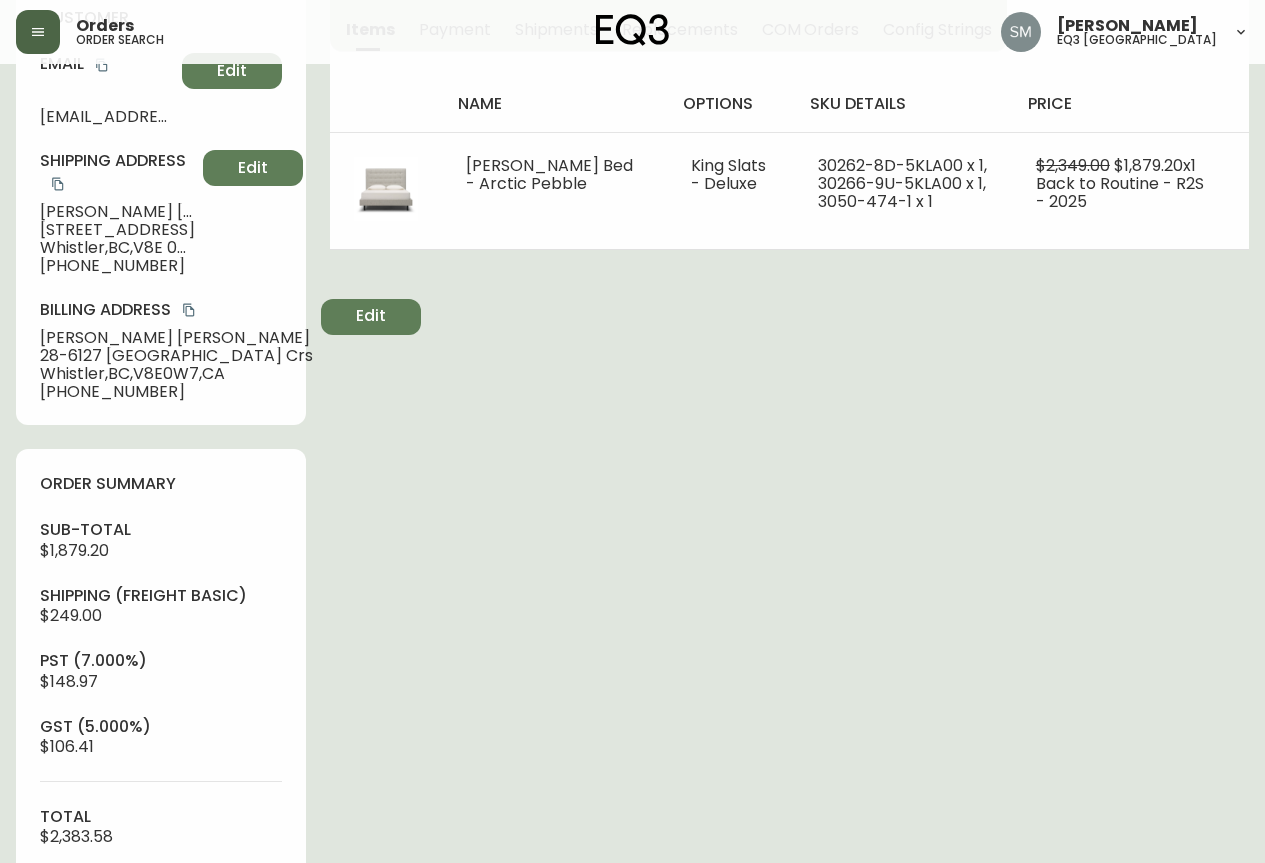 type on "Processing" 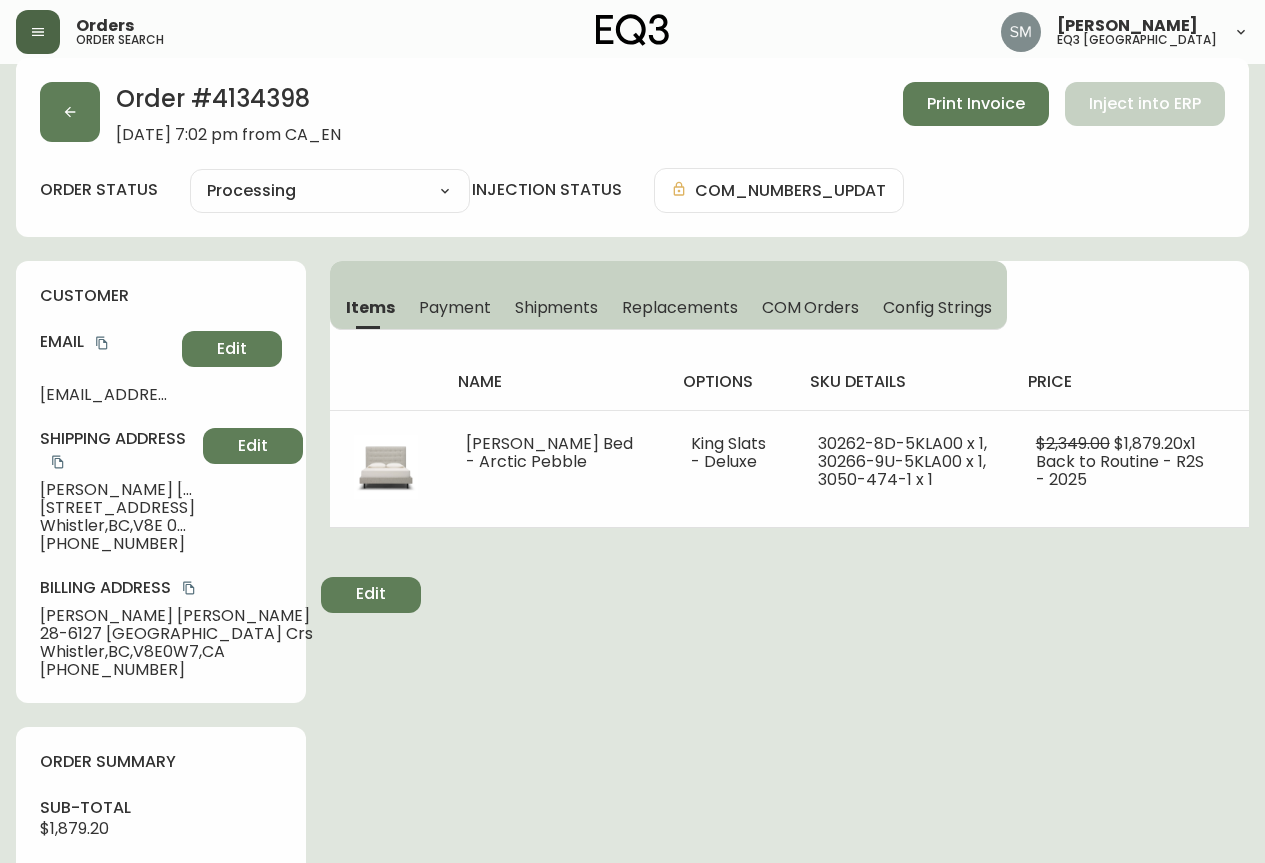 scroll, scrollTop: 0, scrollLeft: 0, axis: both 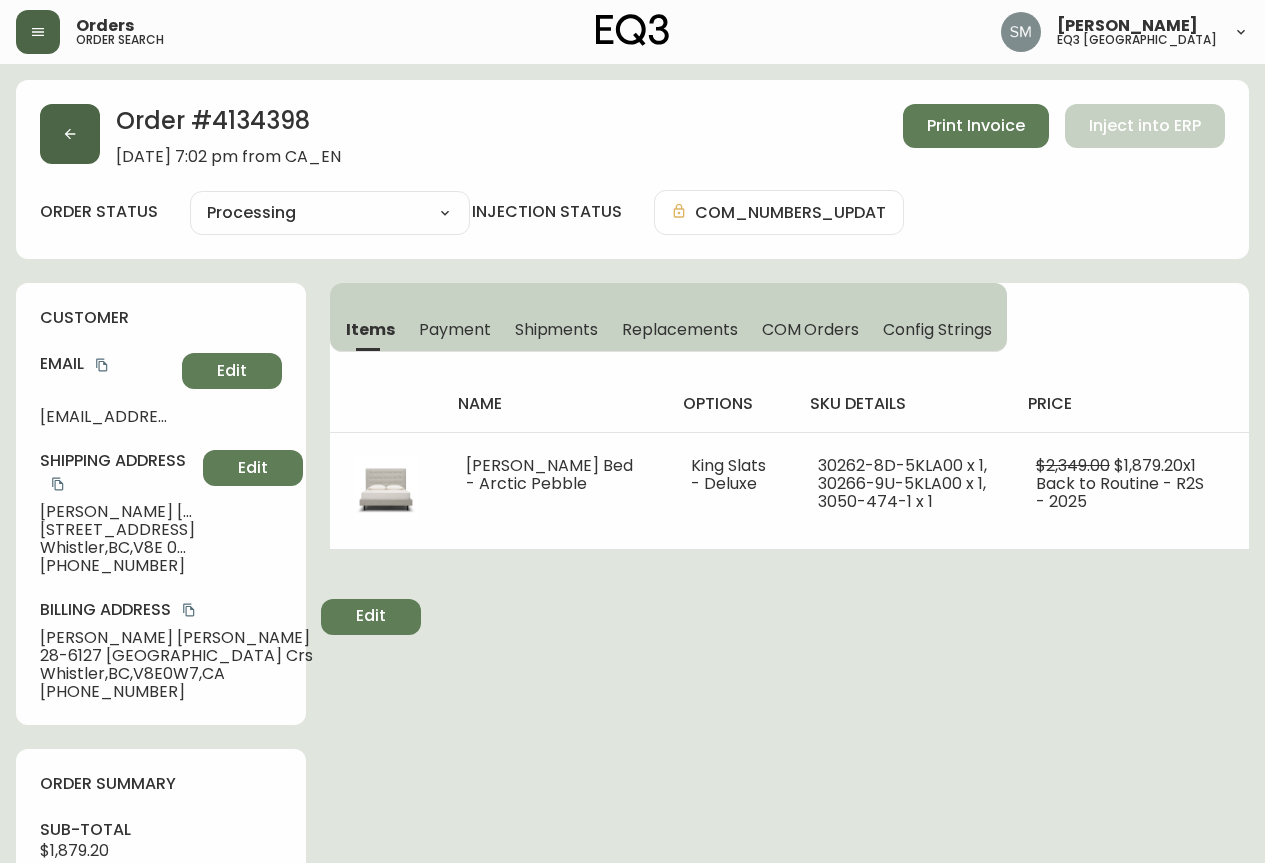 click at bounding box center (70, 134) 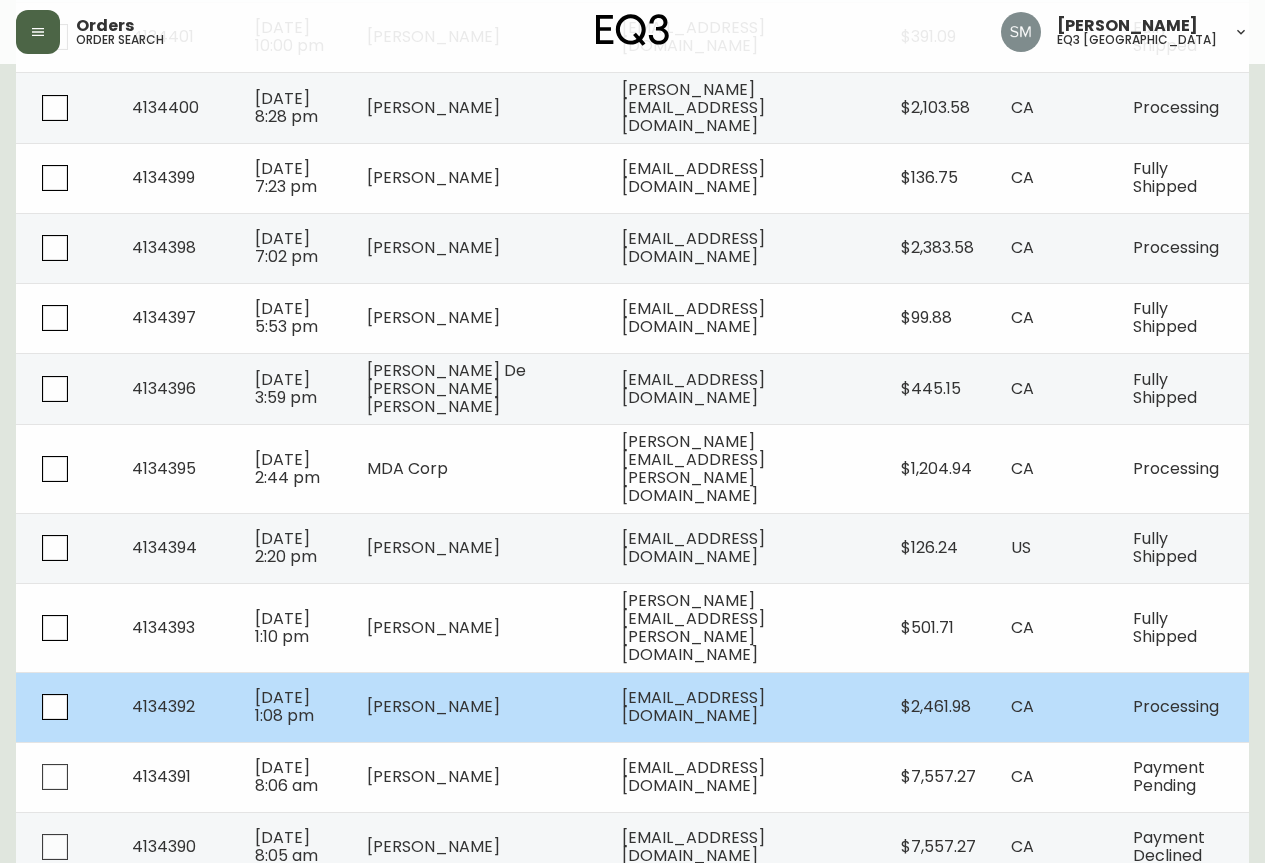 scroll, scrollTop: 700, scrollLeft: 0, axis: vertical 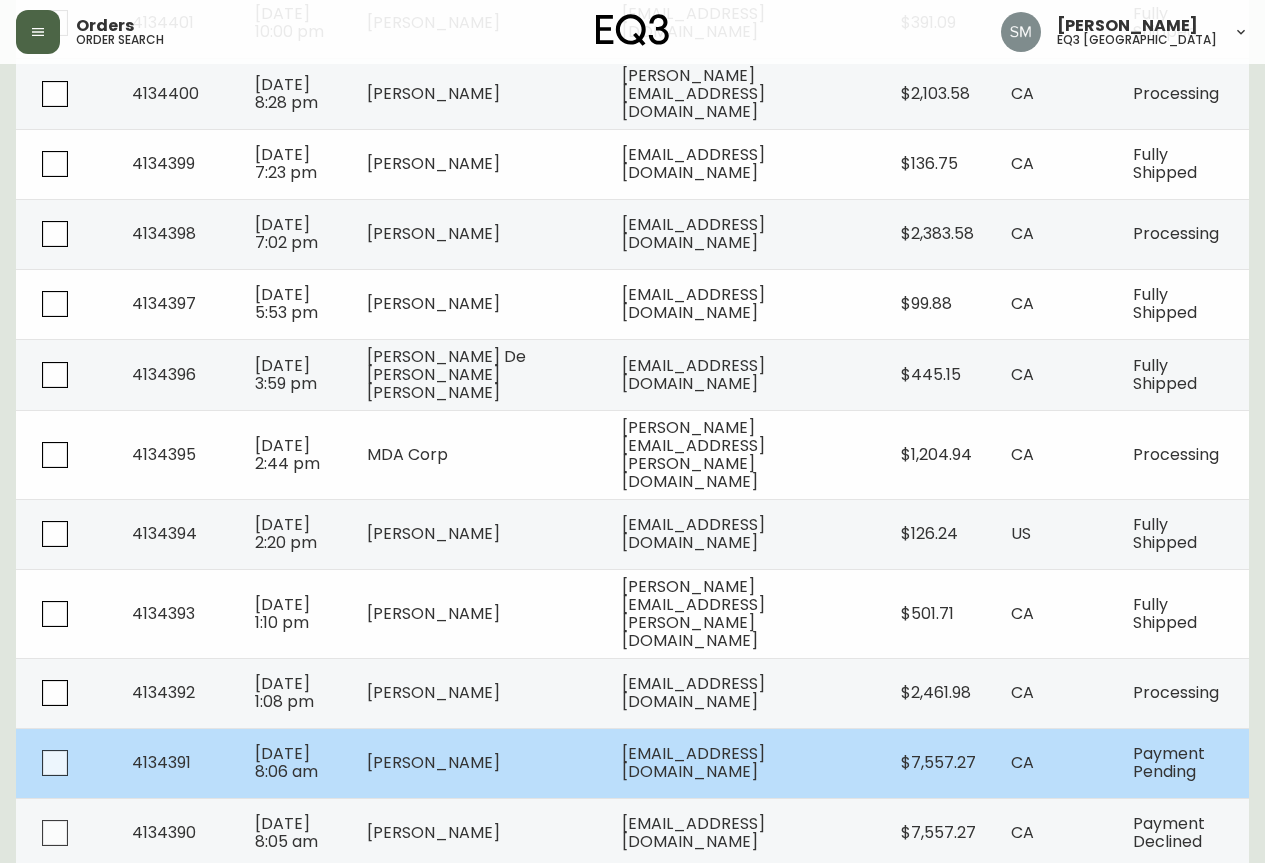 click on "[EMAIL_ADDRESS][DOMAIN_NAME]" at bounding box center (745, 763) 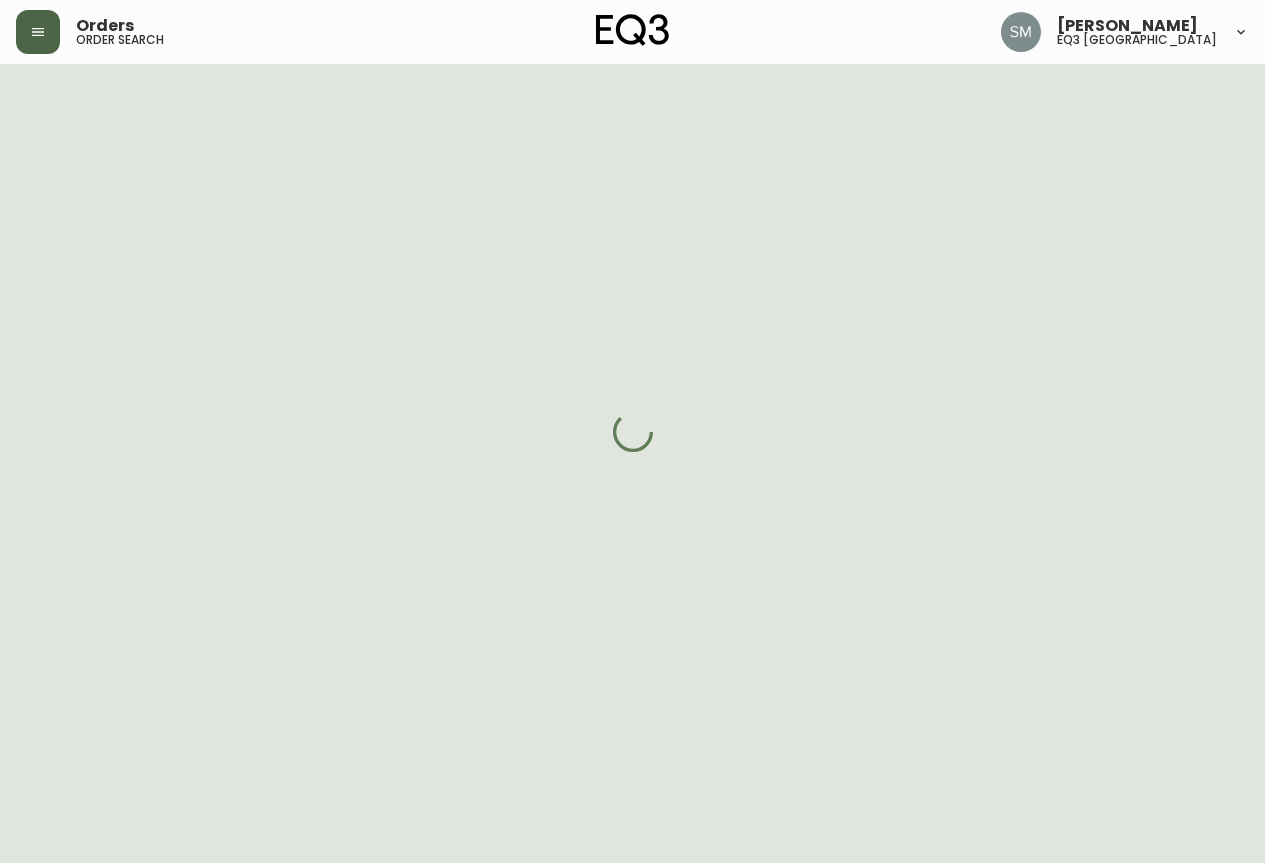 scroll, scrollTop: 481, scrollLeft: 0, axis: vertical 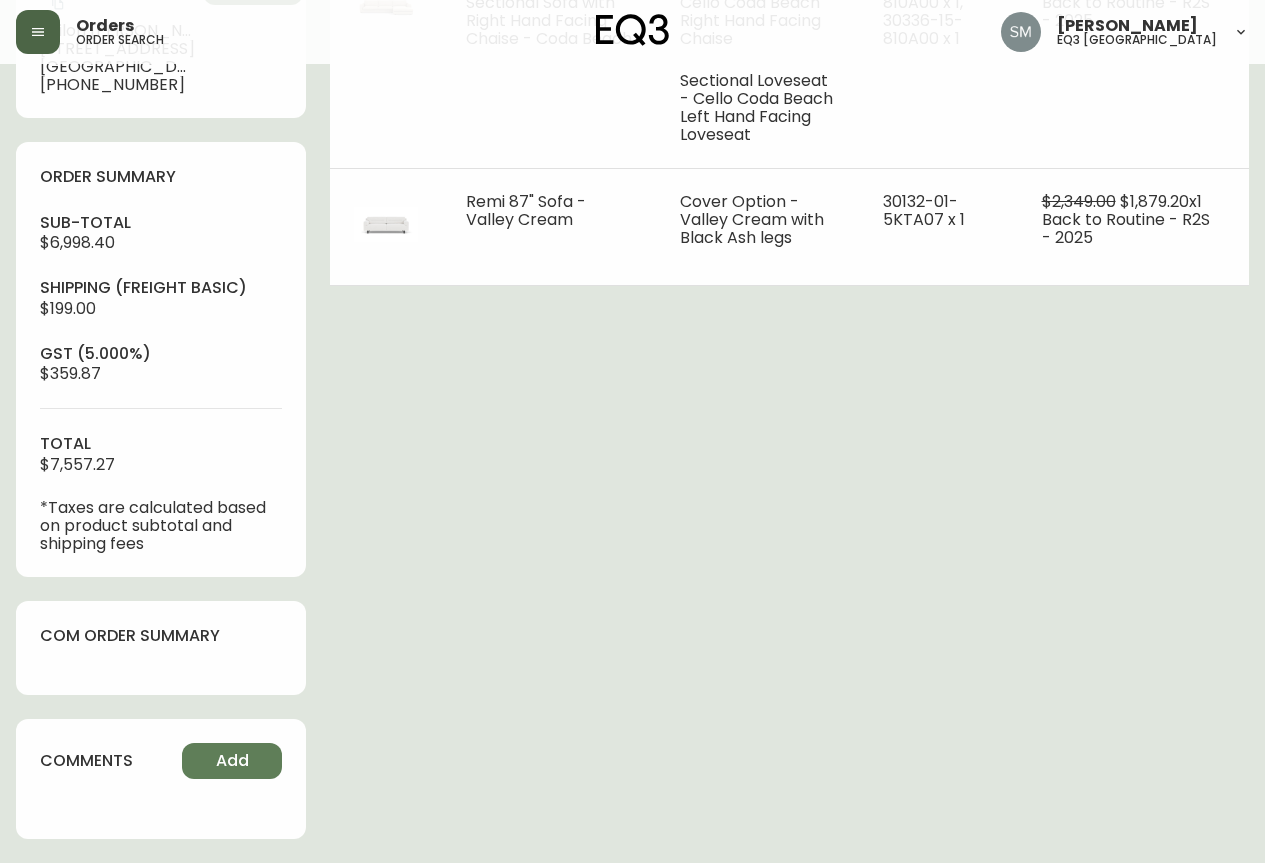 type on "Payment Pending" 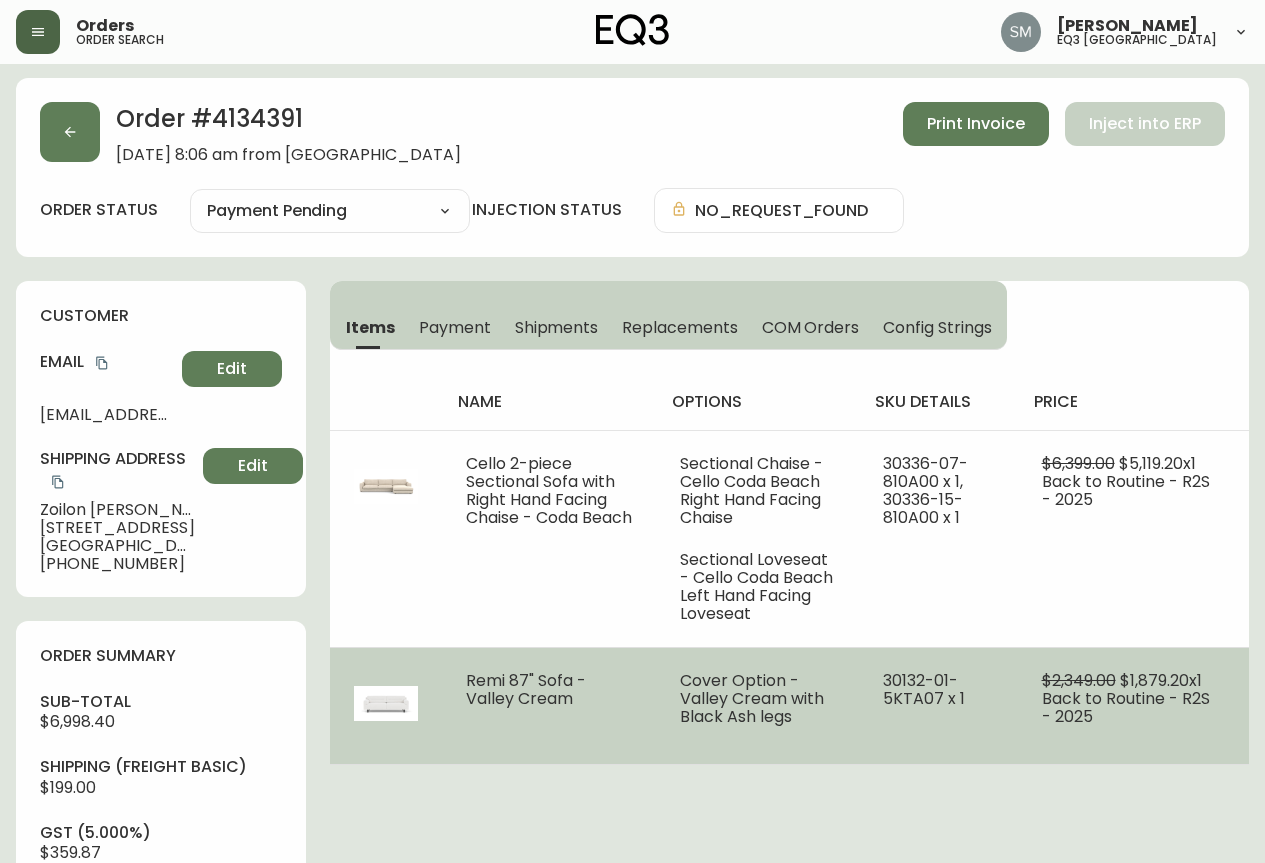 scroll, scrollTop: 0, scrollLeft: 0, axis: both 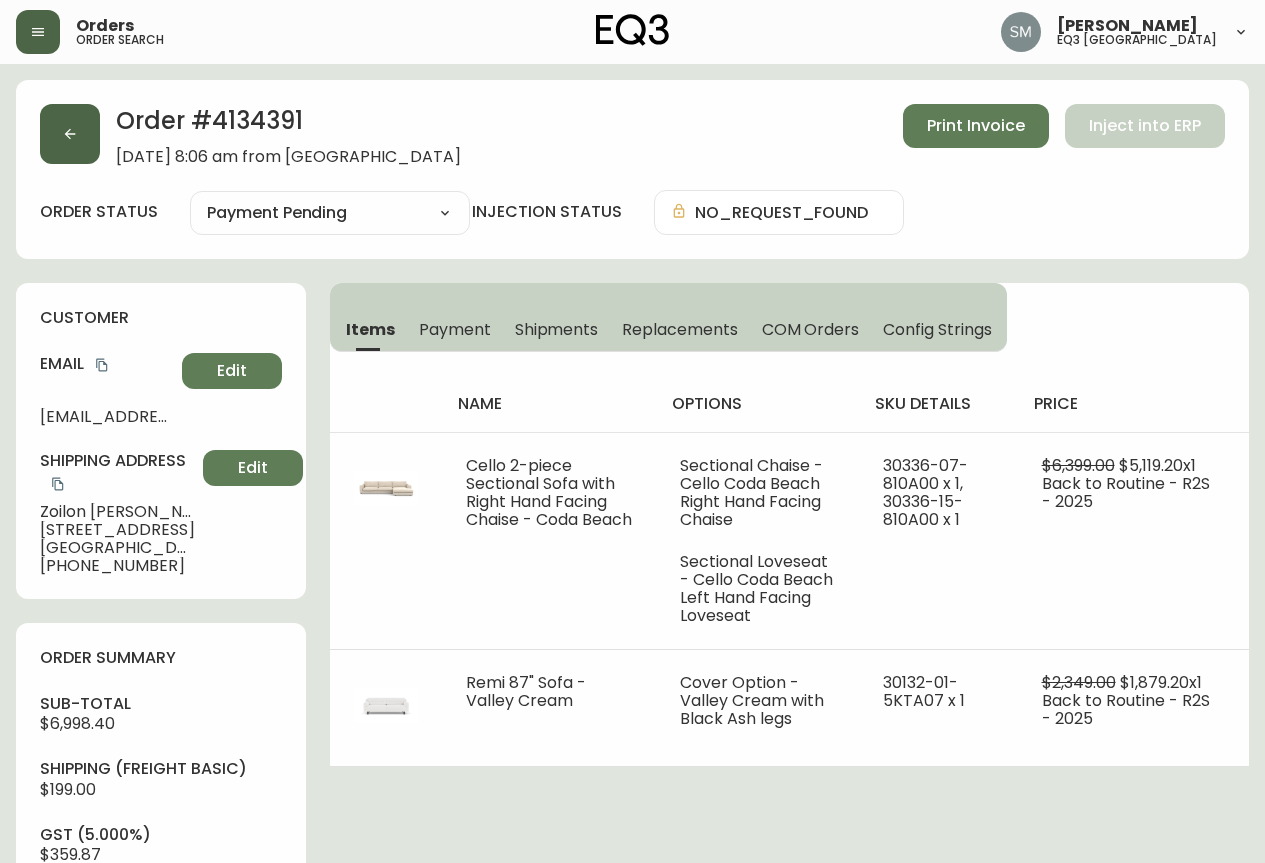click at bounding box center (70, 134) 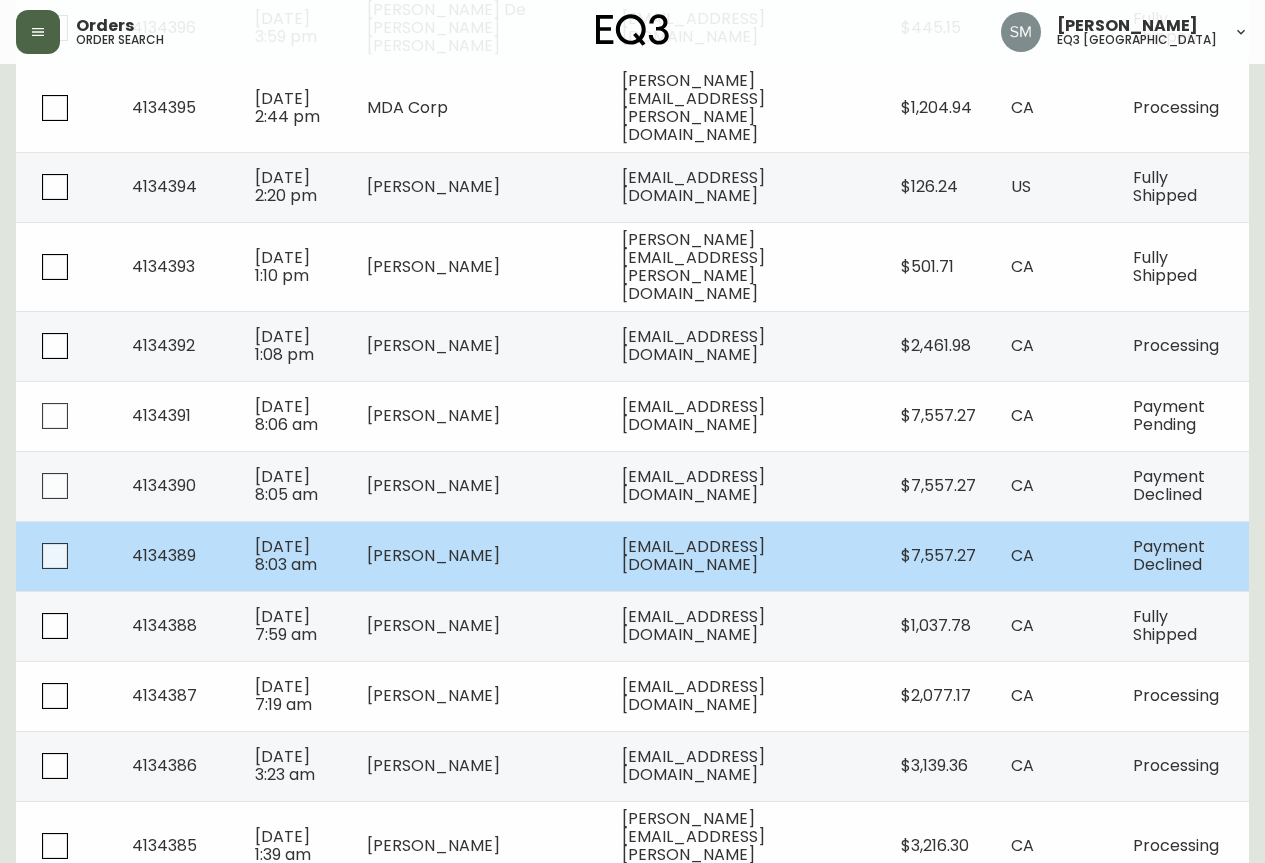 scroll, scrollTop: 1100, scrollLeft: 0, axis: vertical 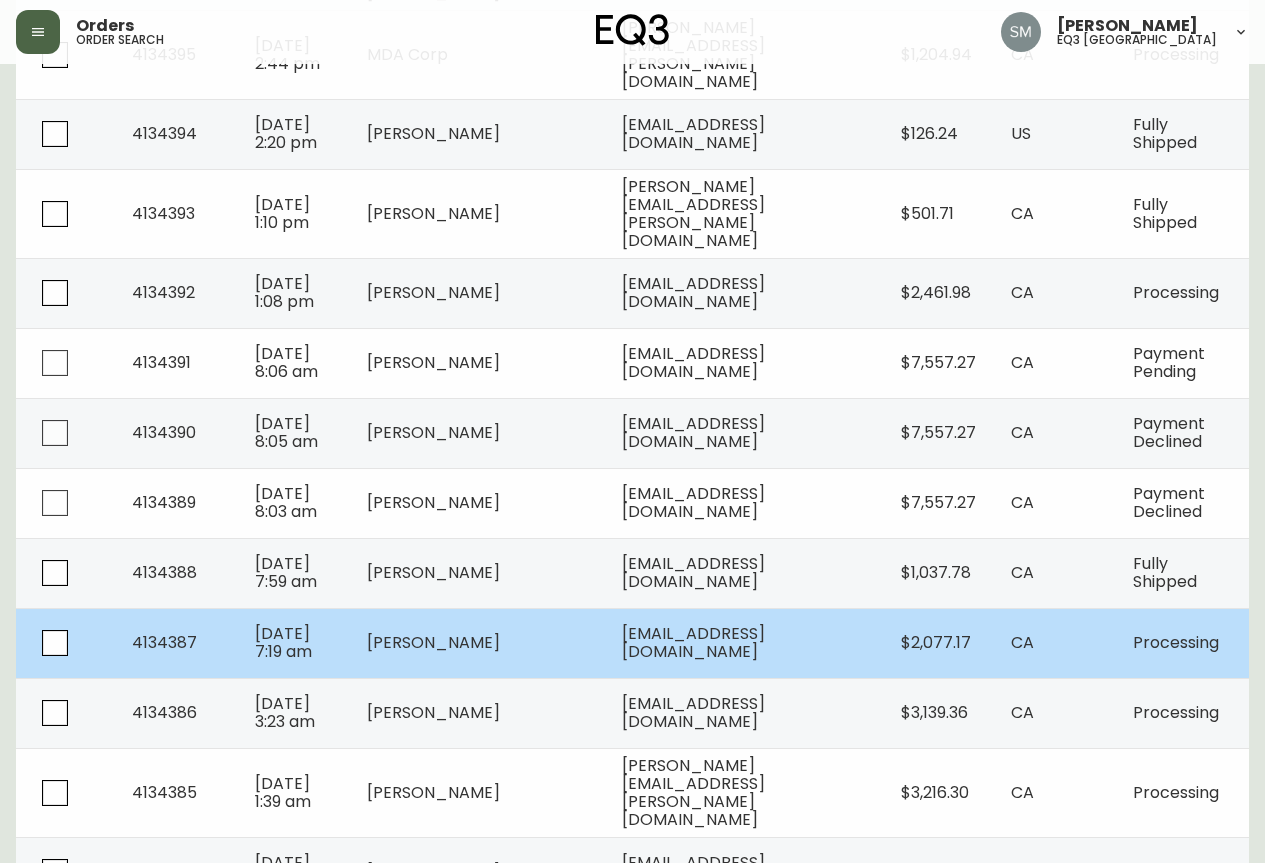 click on "[EMAIL_ADDRESS][DOMAIN_NAME]" at bounding box center [693, 642] 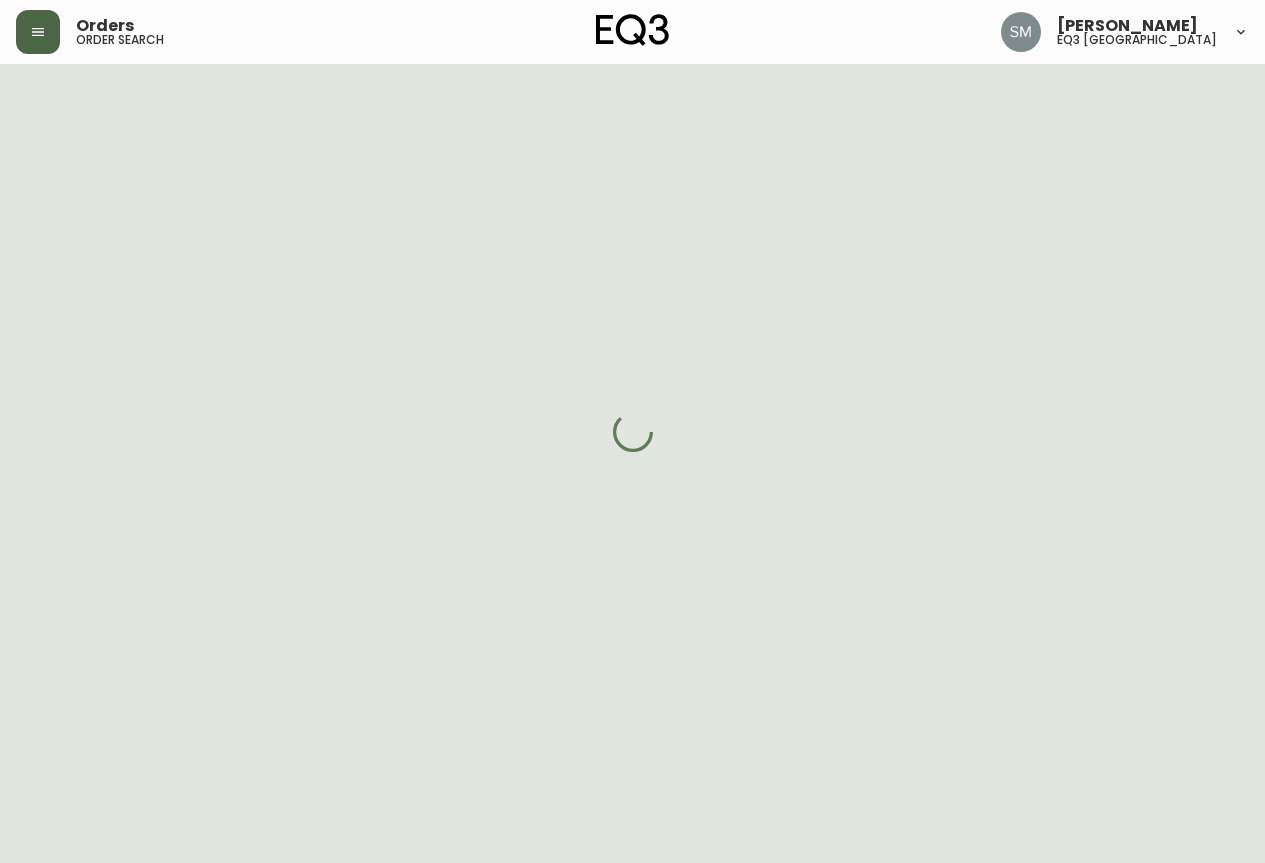 scroll, scrollTop: 1004, scrollLeft: 0, axis: vertical 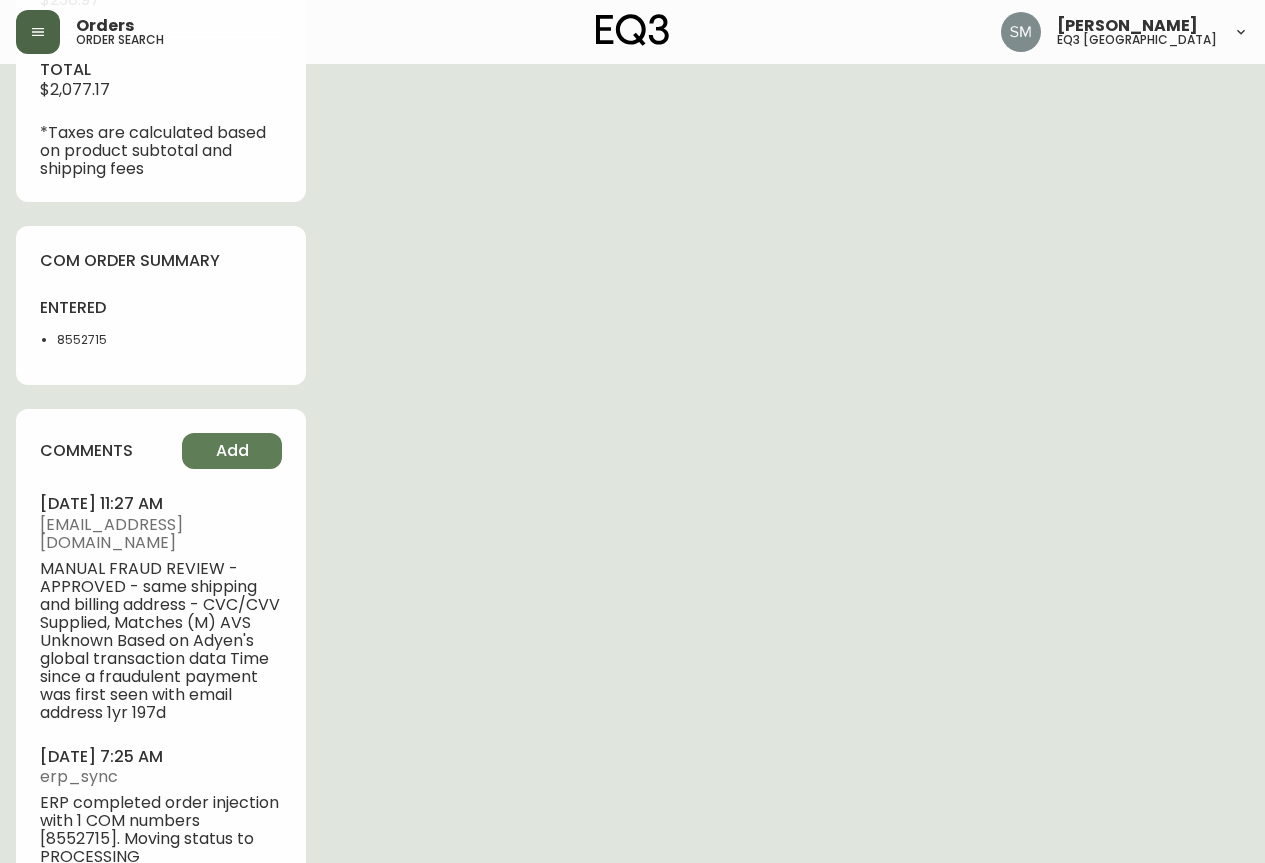 type on "Processing" 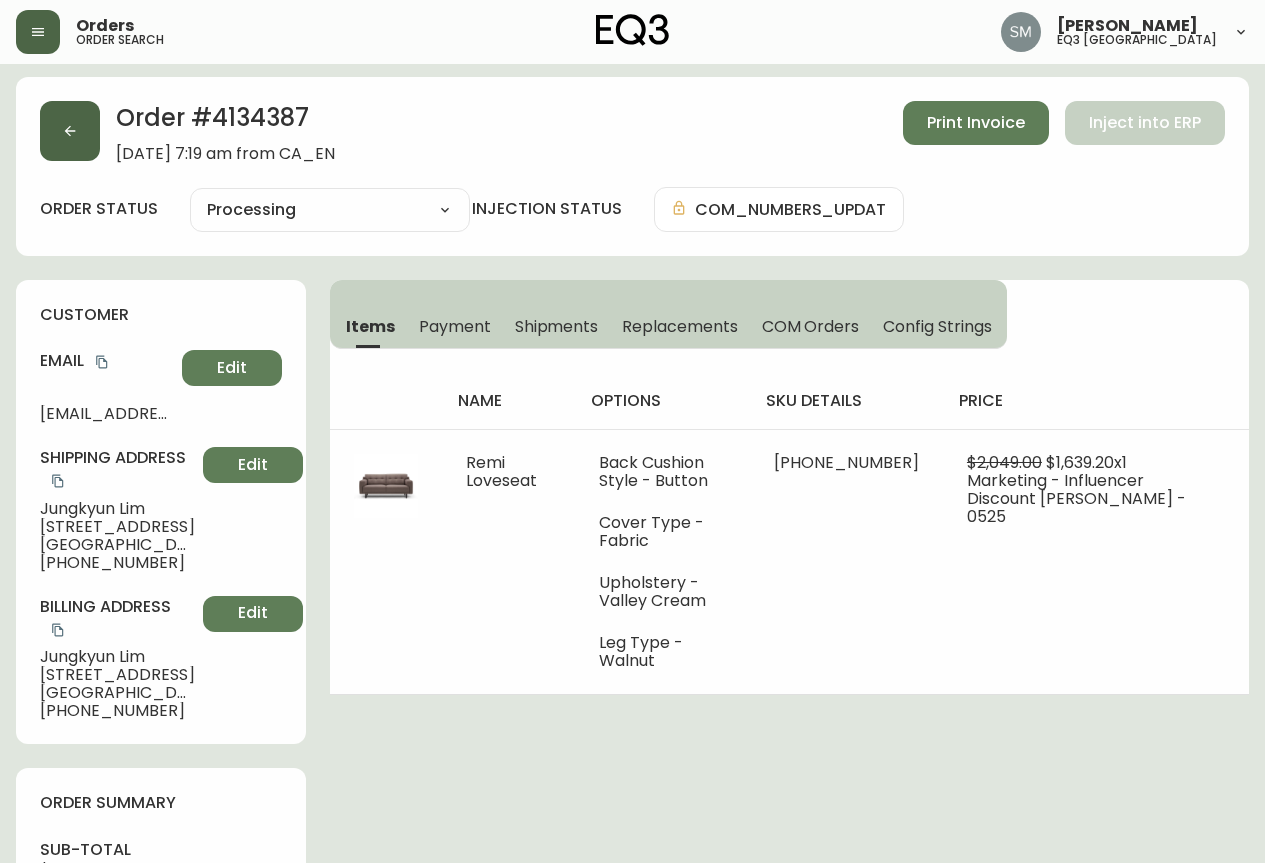 scroll, scrollTop: 0, scrollLeft: 0, axis: both 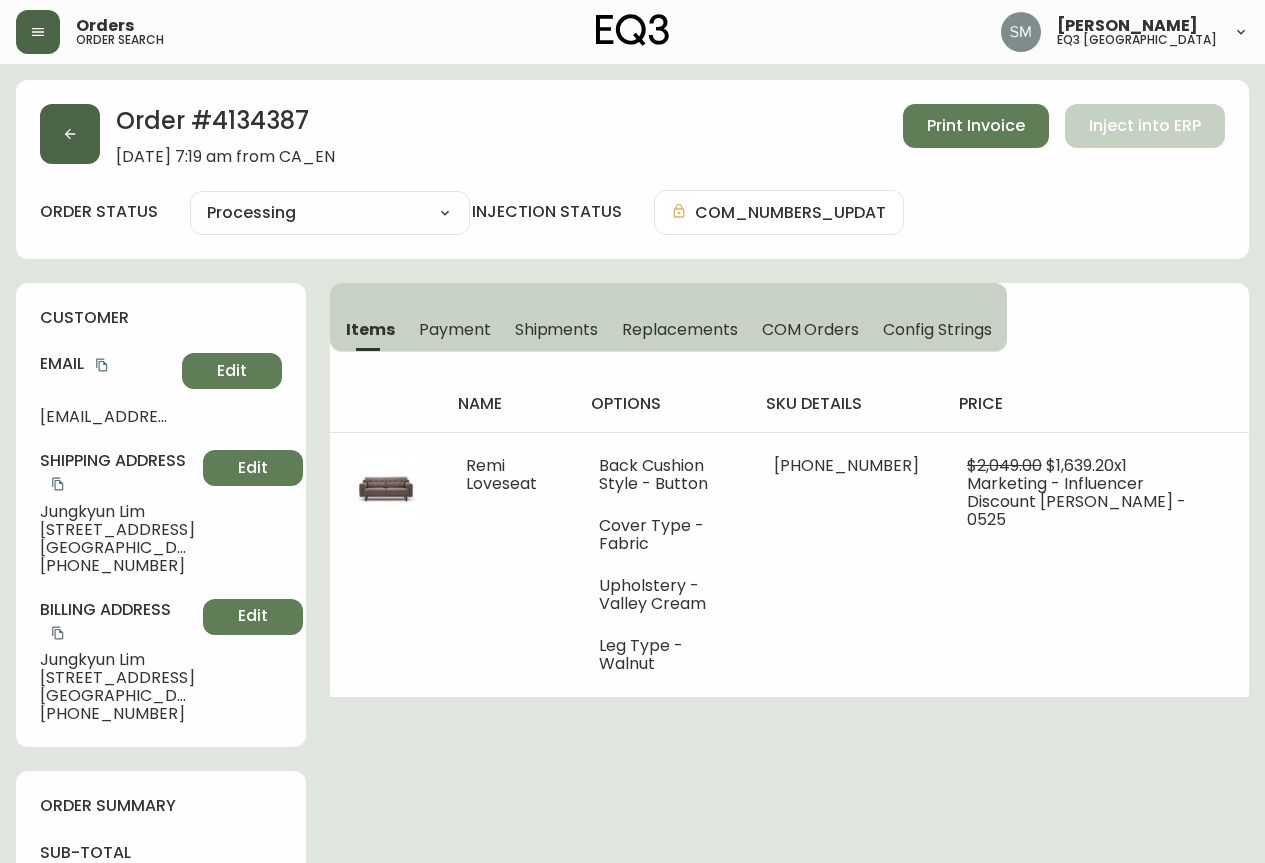 click at bounding box center (70, 134) 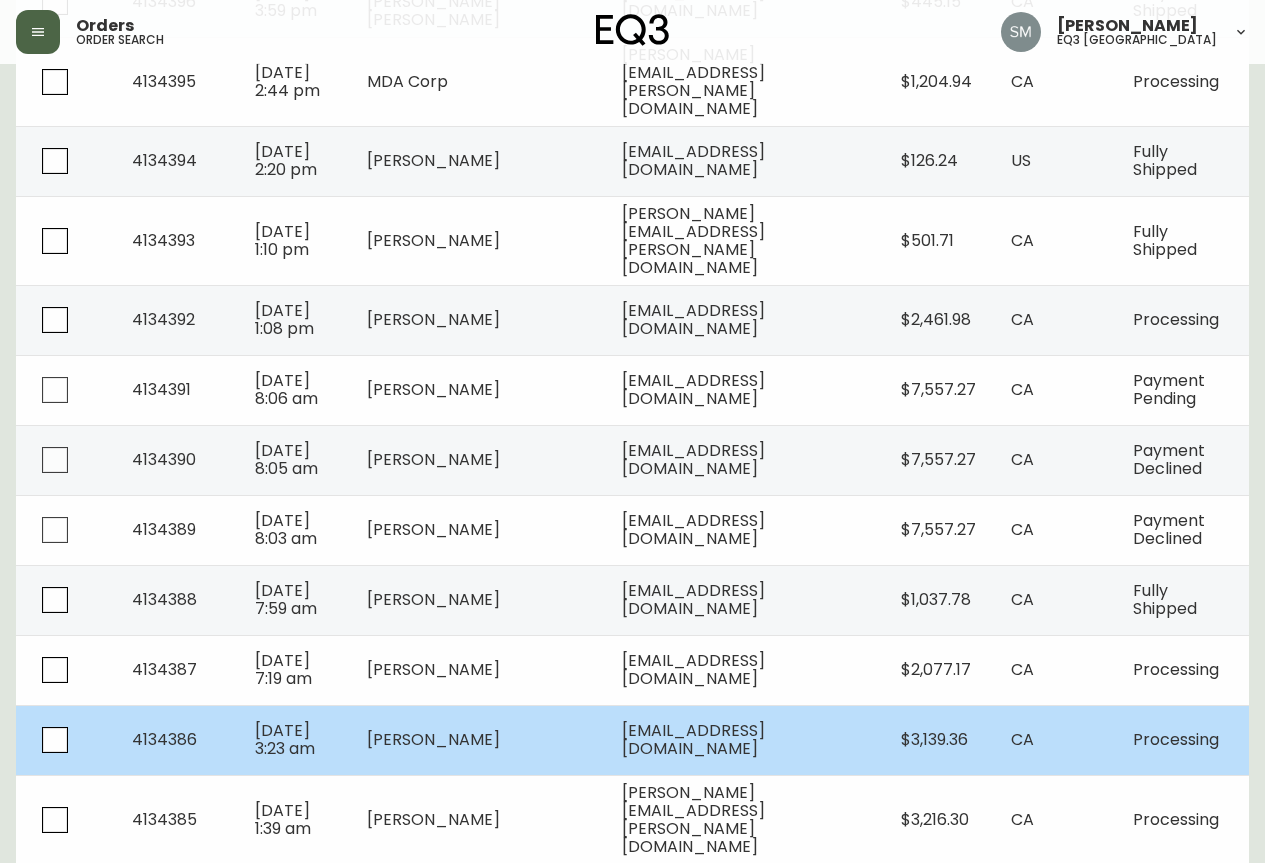 scroll, scrollTop: 1100, scrollLeft: 0, axis: vertical 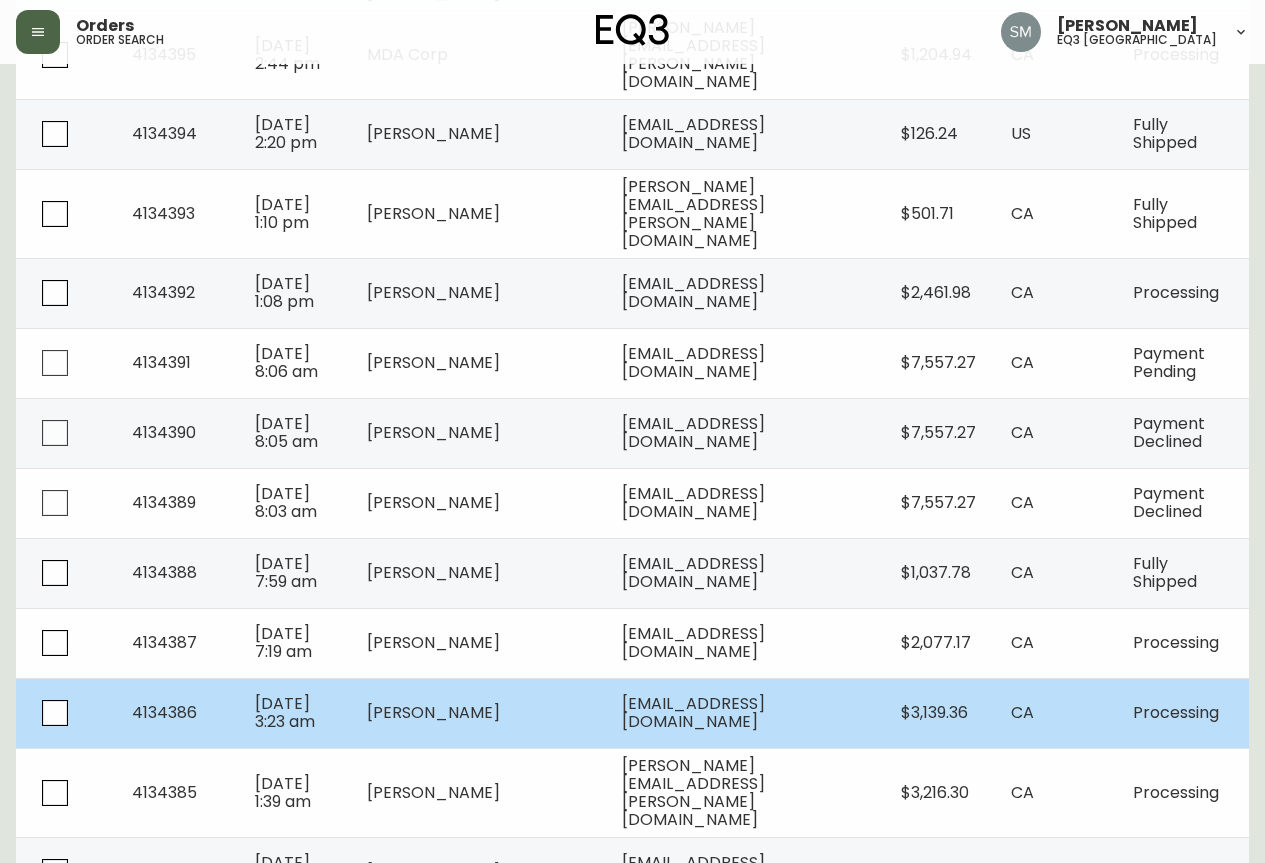 click on "[EMAIL_ADDRESS][DOMAIN_NAME]" at bounding box center (693, 712) 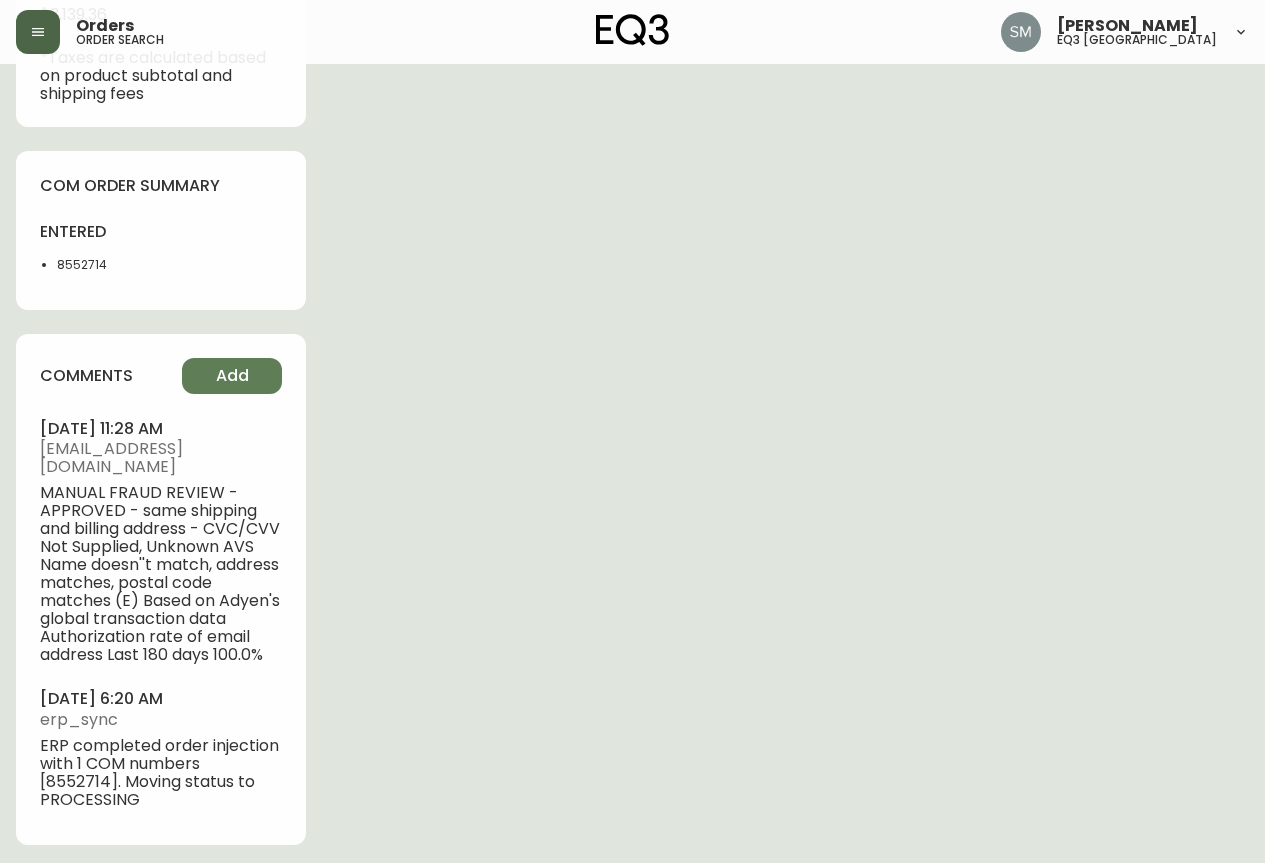 type on "Processing" 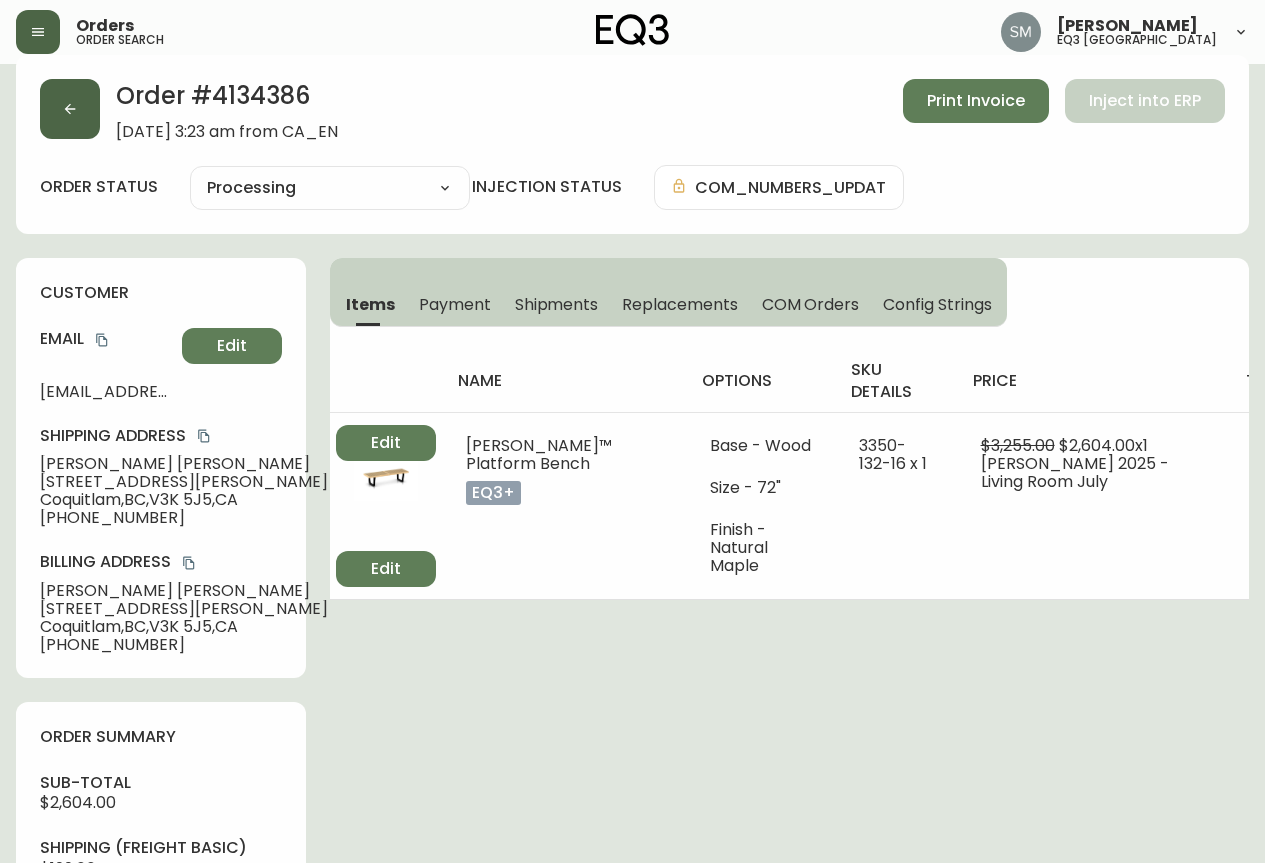 scroll, scrollTop: 0, scrollLeft: 0, axis: both 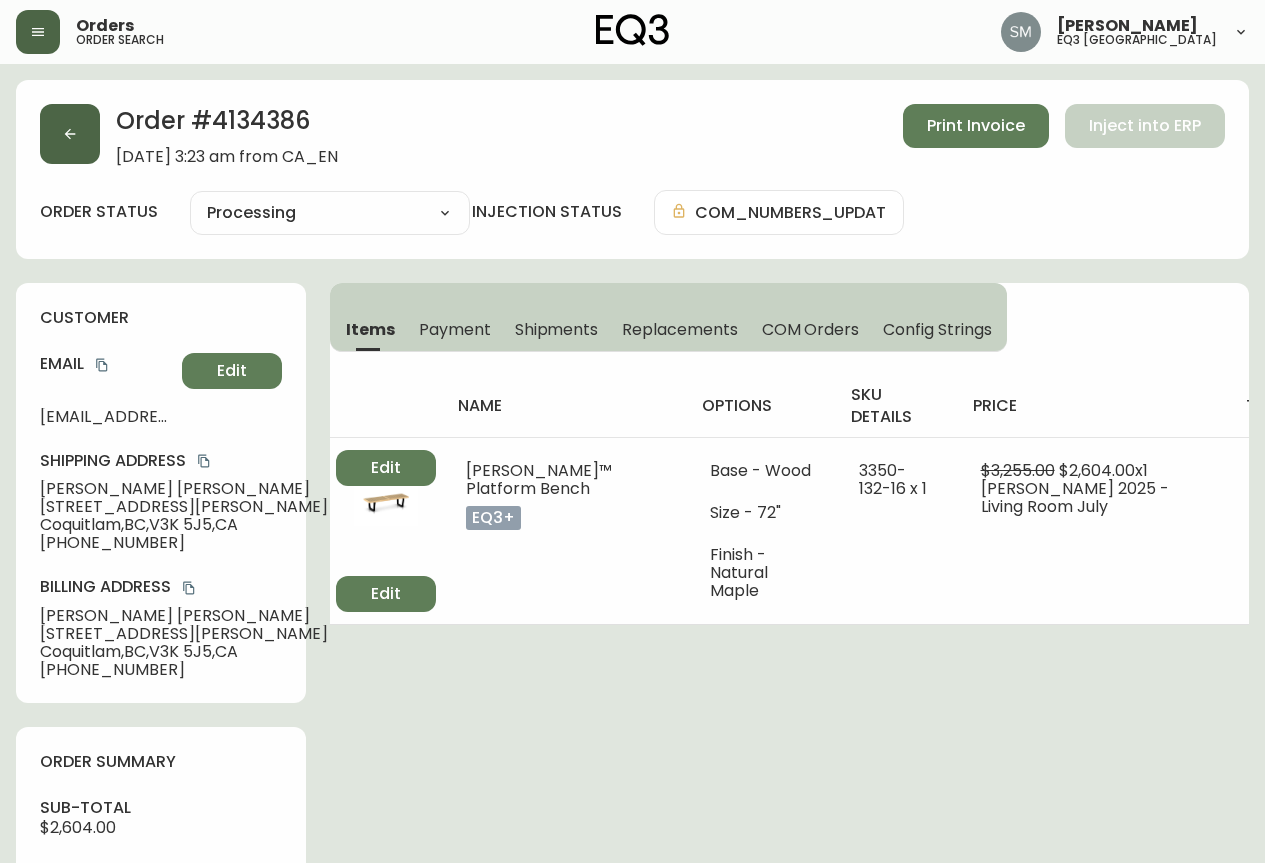 click 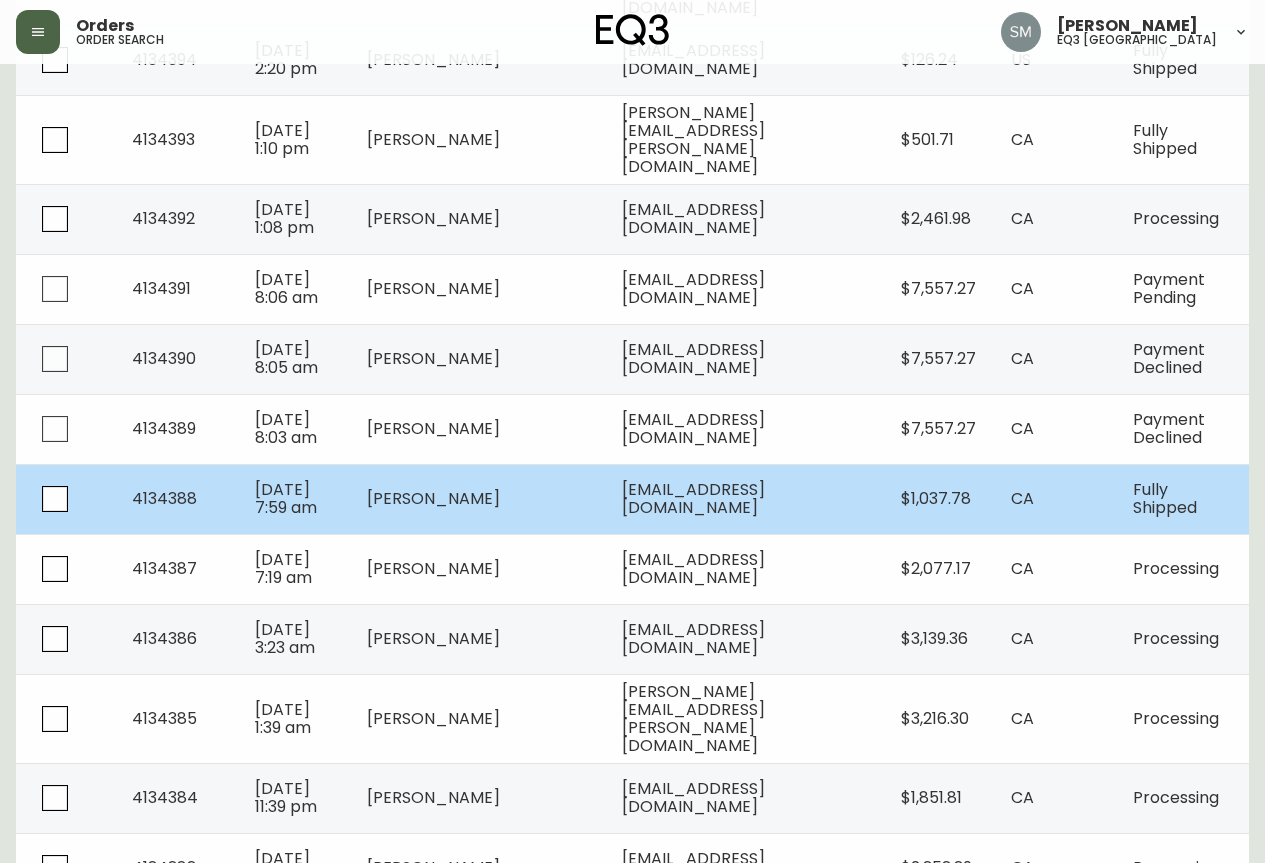 scroll, scrollTop: 1339, scrollLeft: 0, axis: vertical 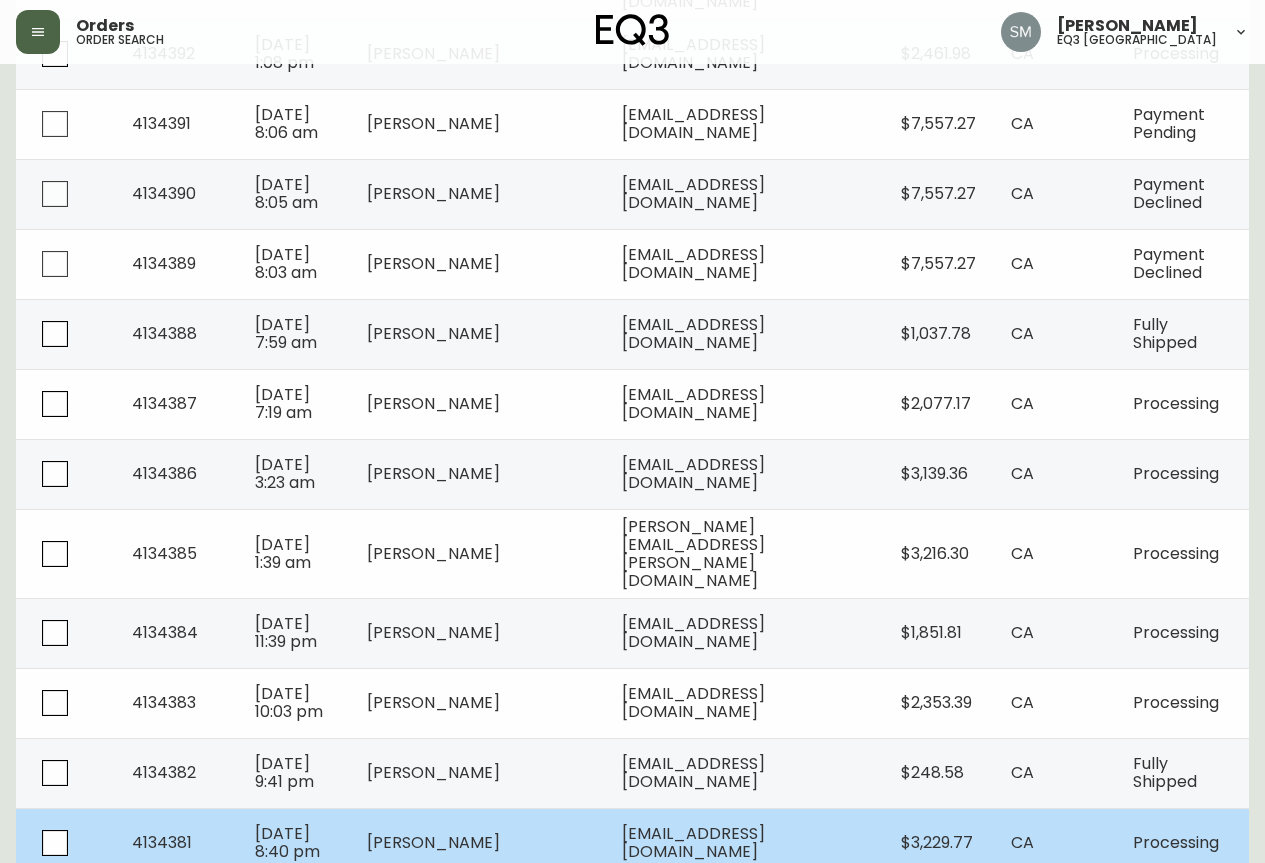 click on "[EMAIL_ADDRESS][DOMAIN_NAME]" at bounding box center [693, 842] 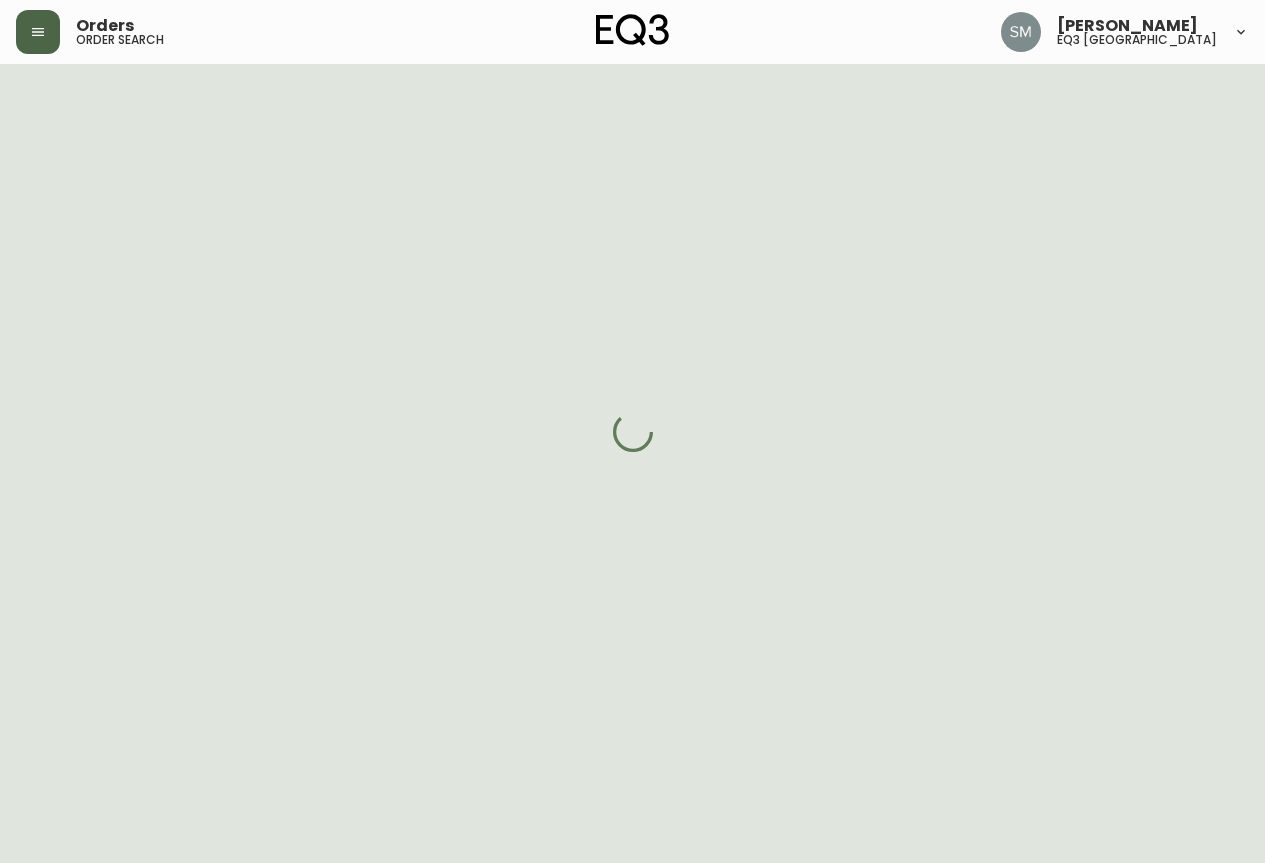 scroll, scrollTop: 878, scrollLeft: 0, axis: vertical 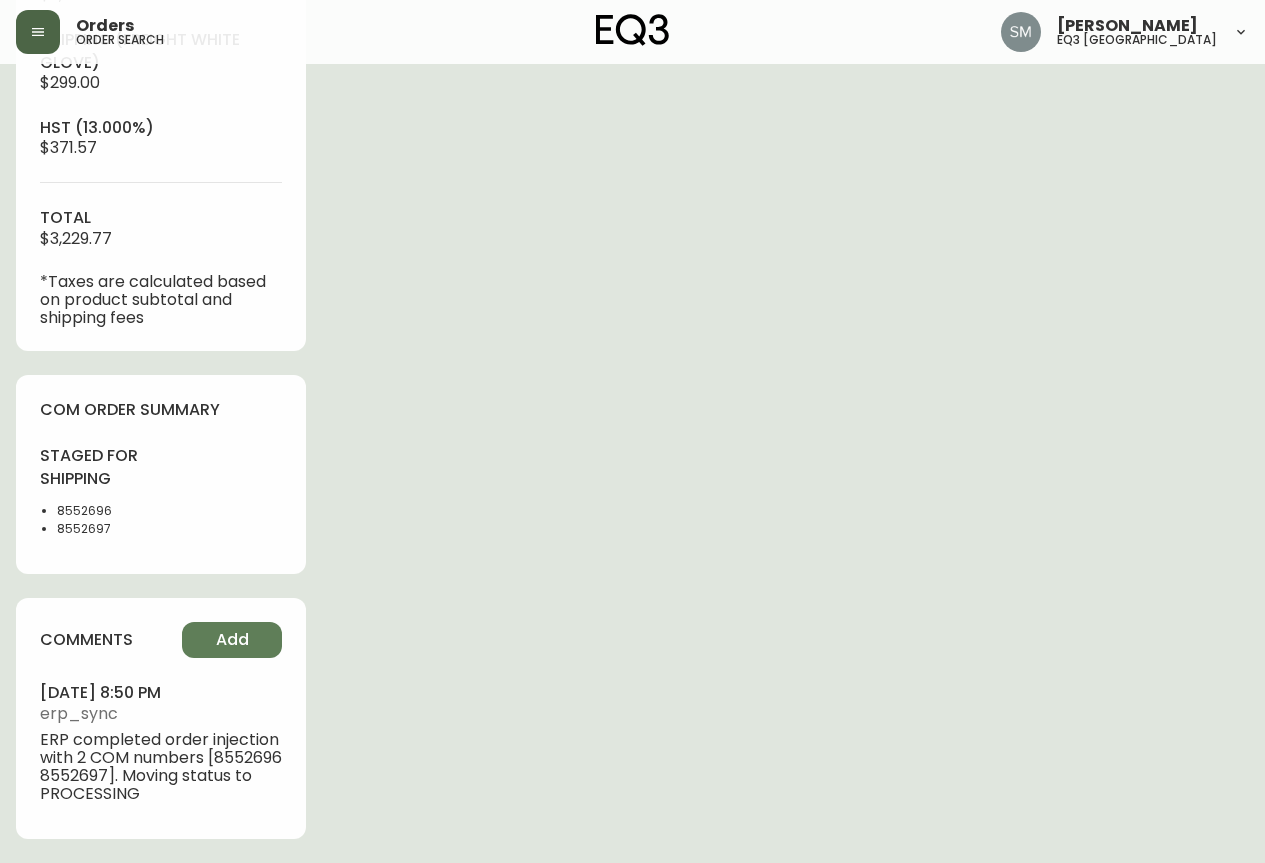 type on "Processing" 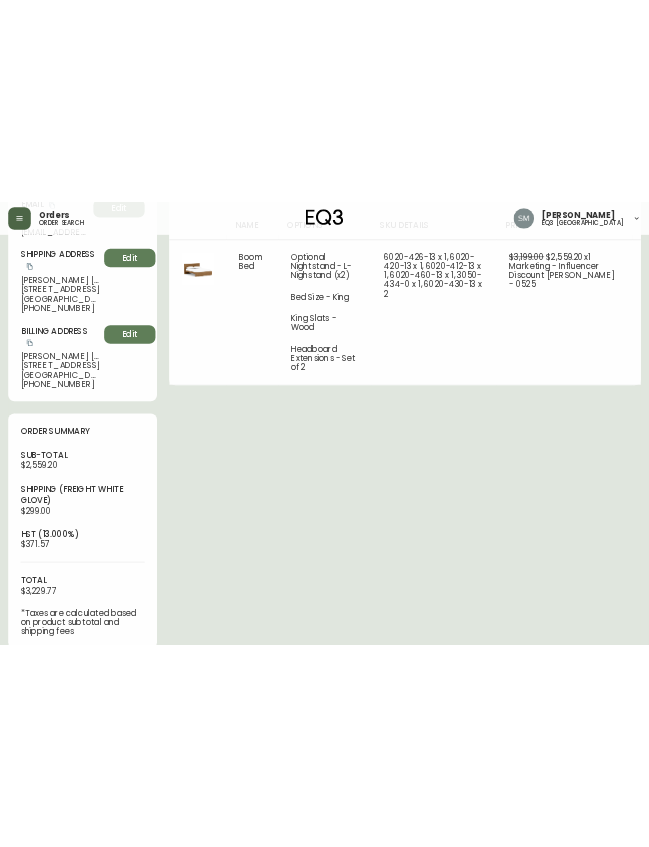 scroll, scrollTop: 78, scrollLeft: 0, axis: vertical 